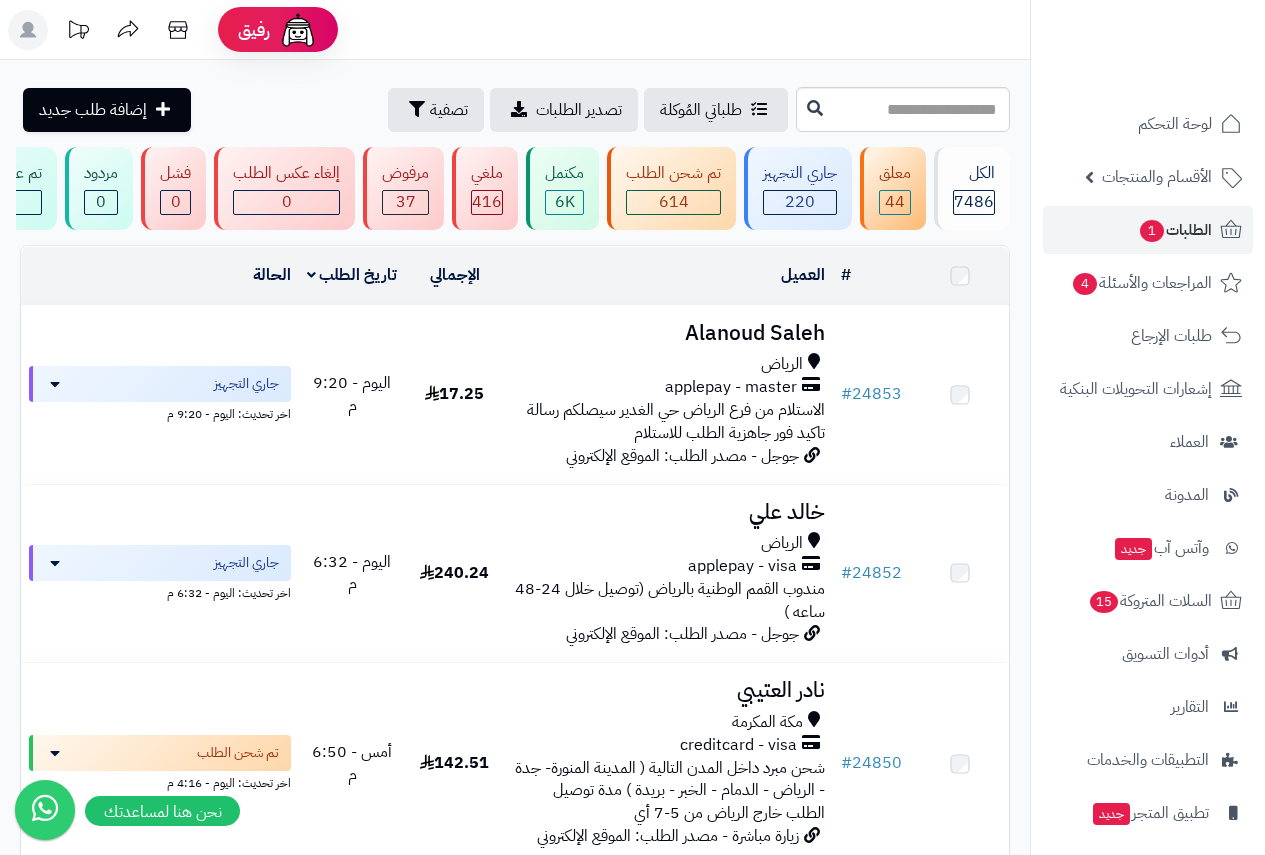 scroll, scrollTop: 0, scrollLeft: 0, axis: both 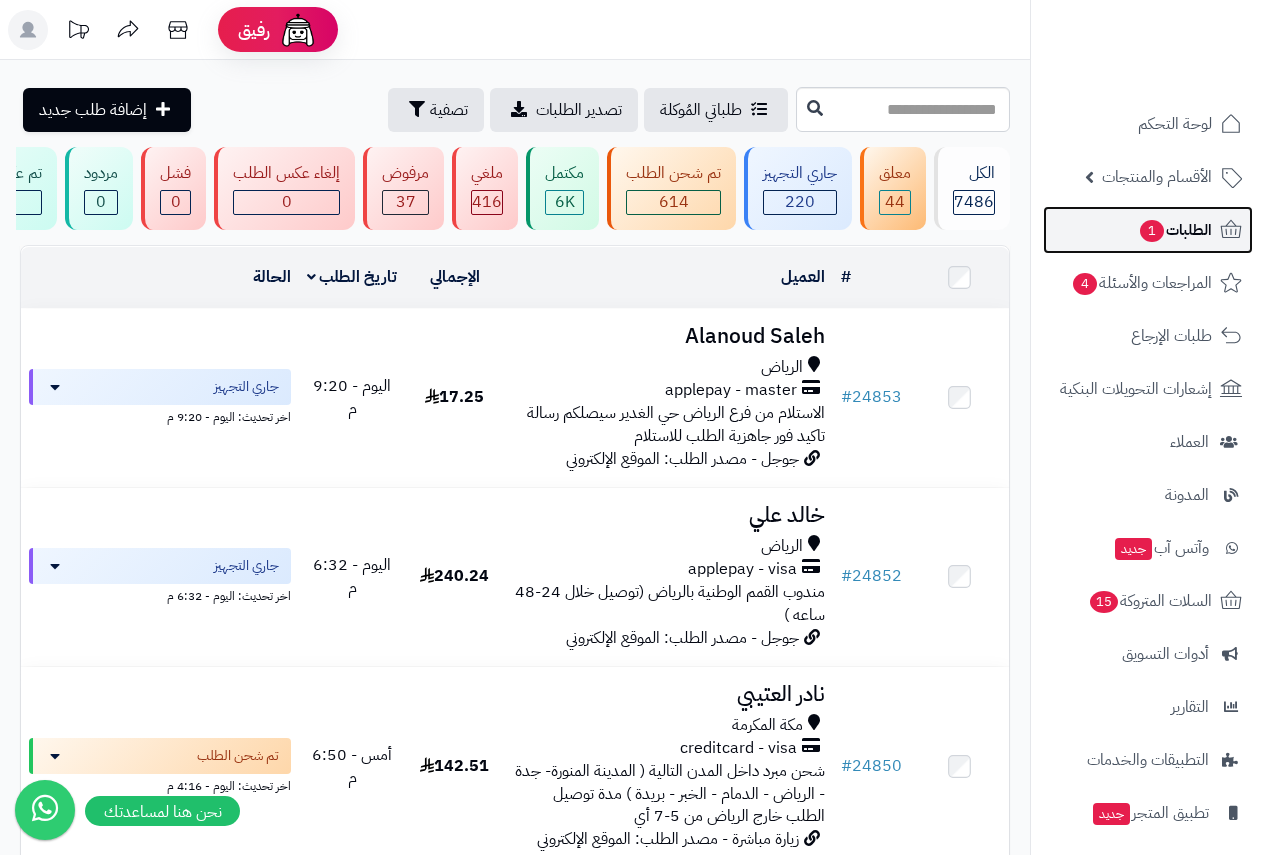 click on "الطلبات  1" at bounding box center (1175, 230) 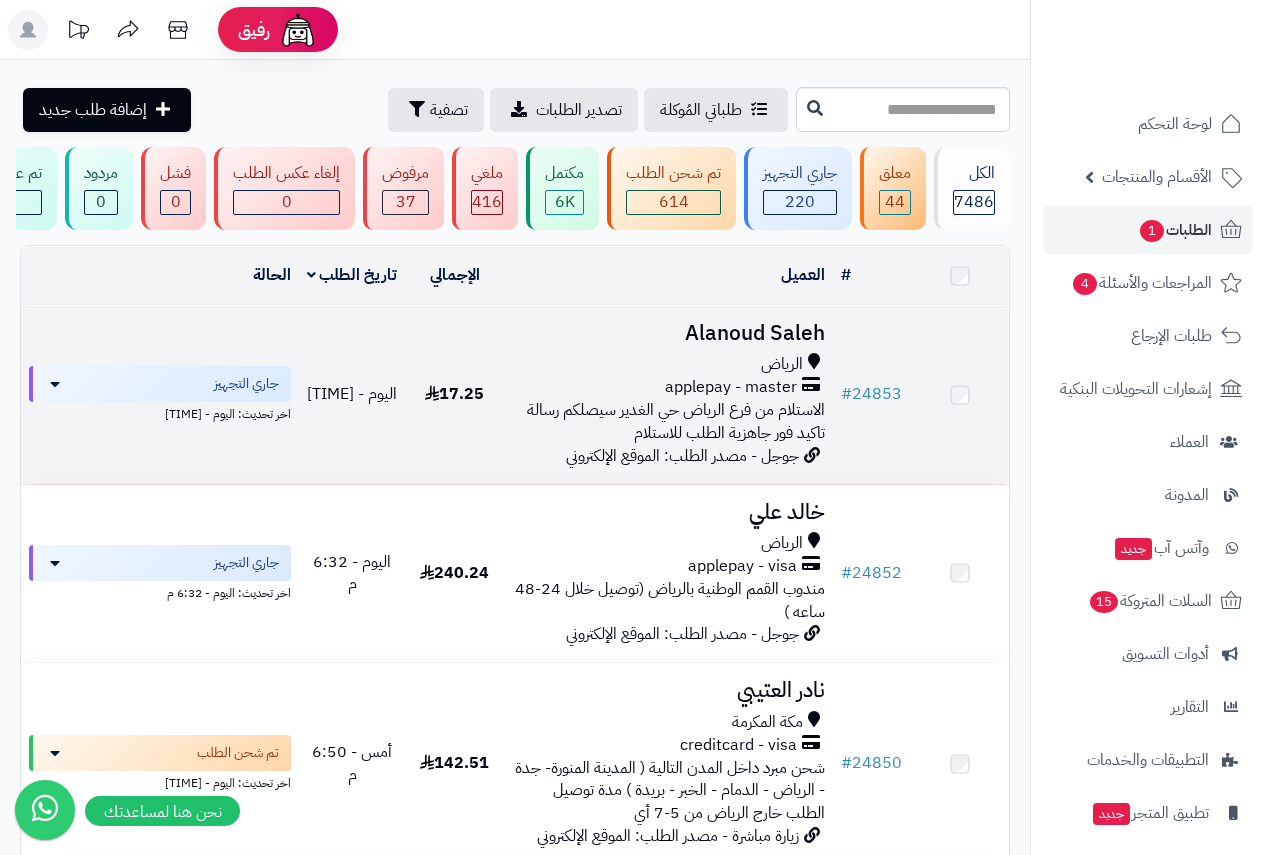 scroll, scrollTop: 0, scrollLeft: 0, axis: both 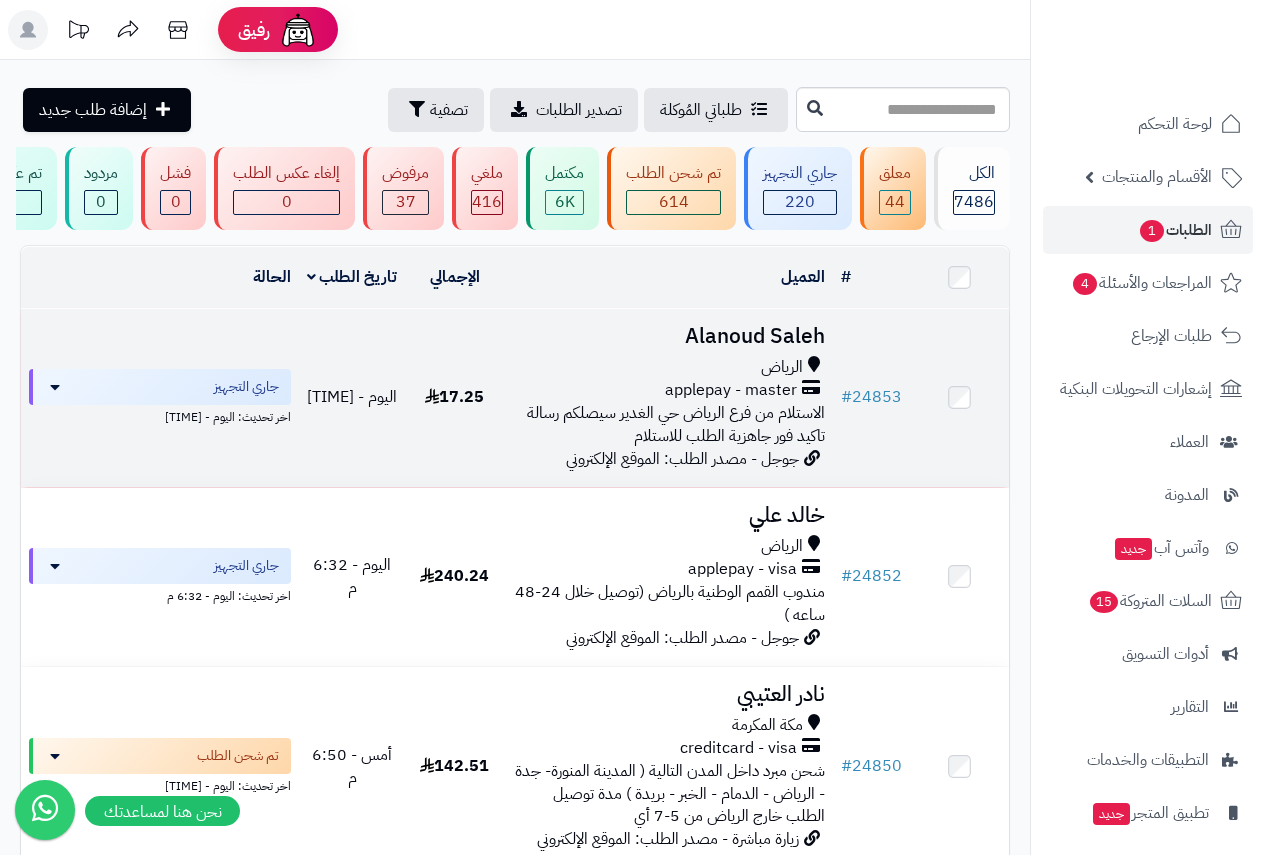 click on "Alanoud Saleh" at bounding box center (668, 336) 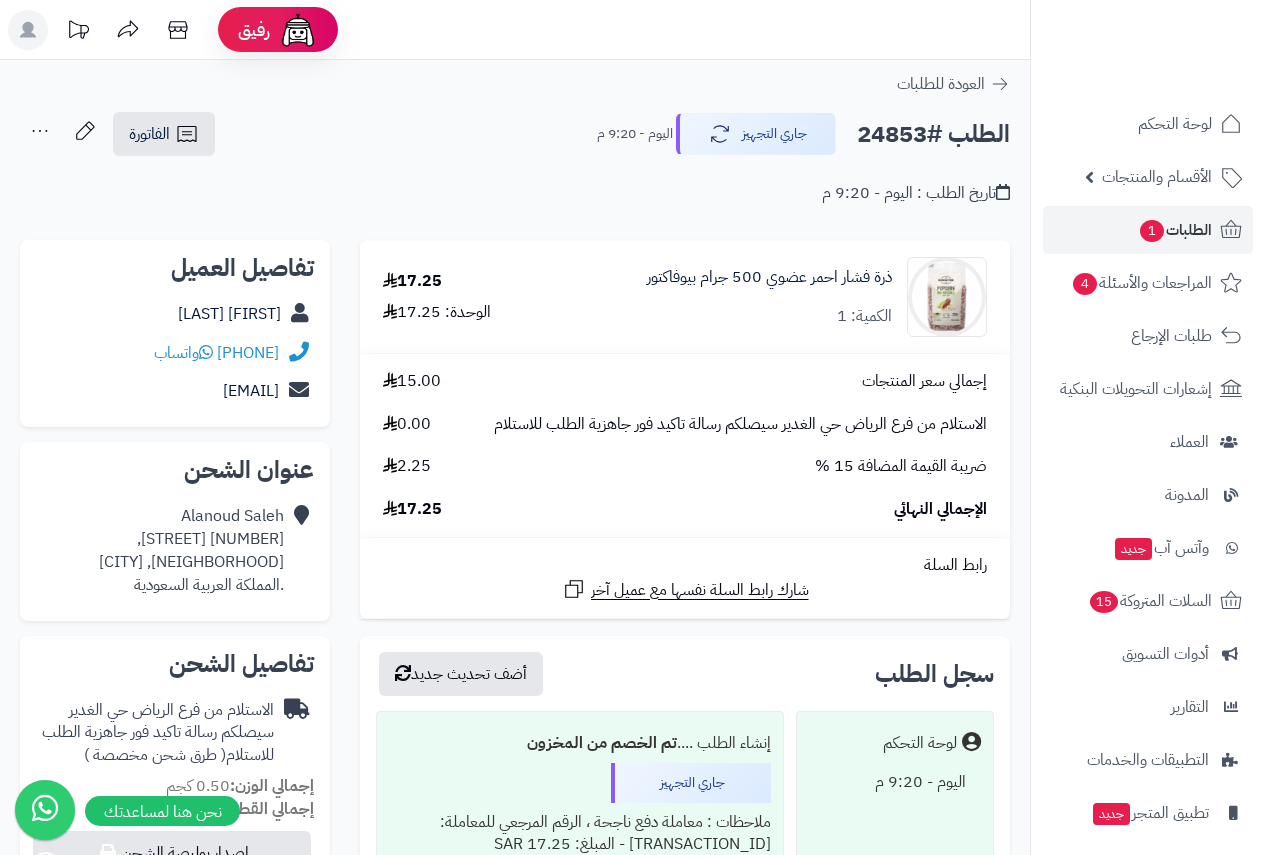 scroll, scrollTop: 0, scrollLeft: 0, axis: both 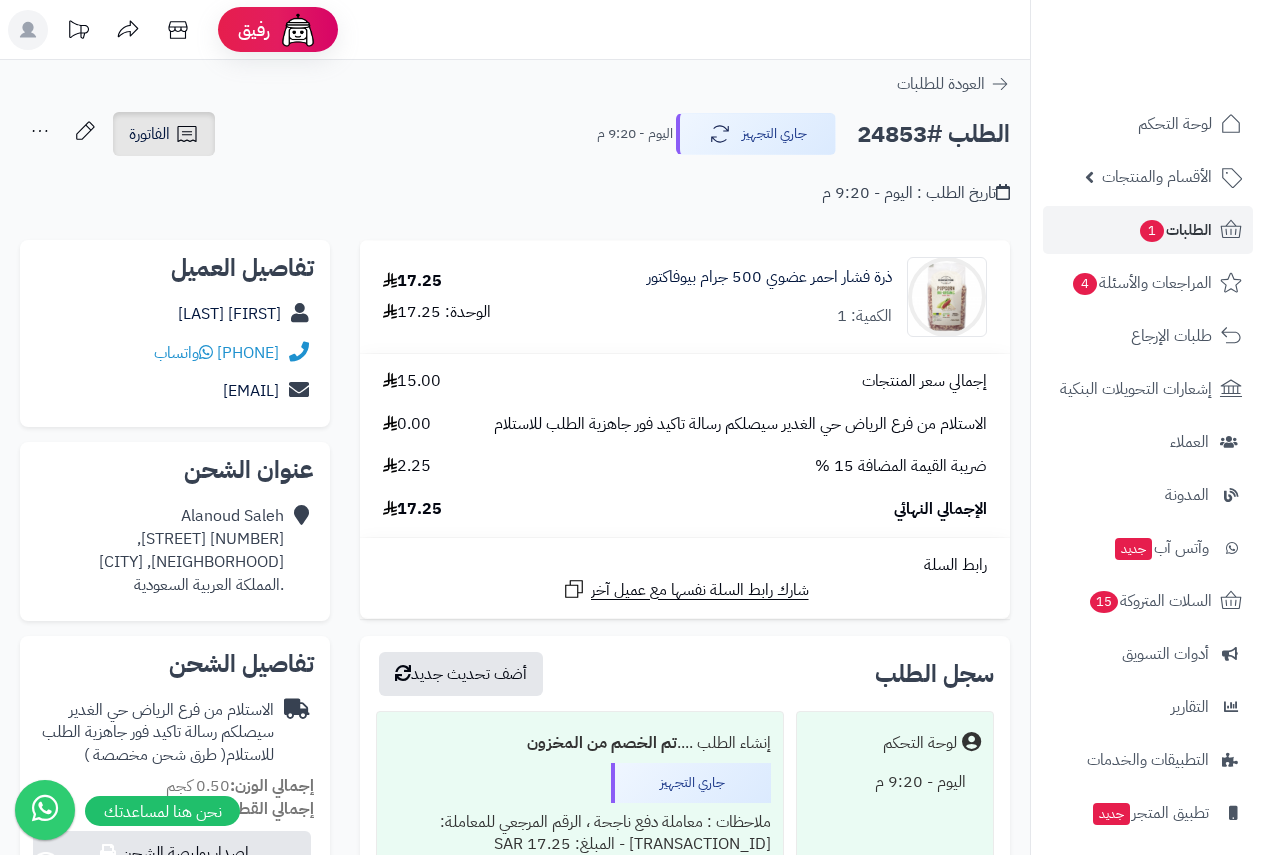 click 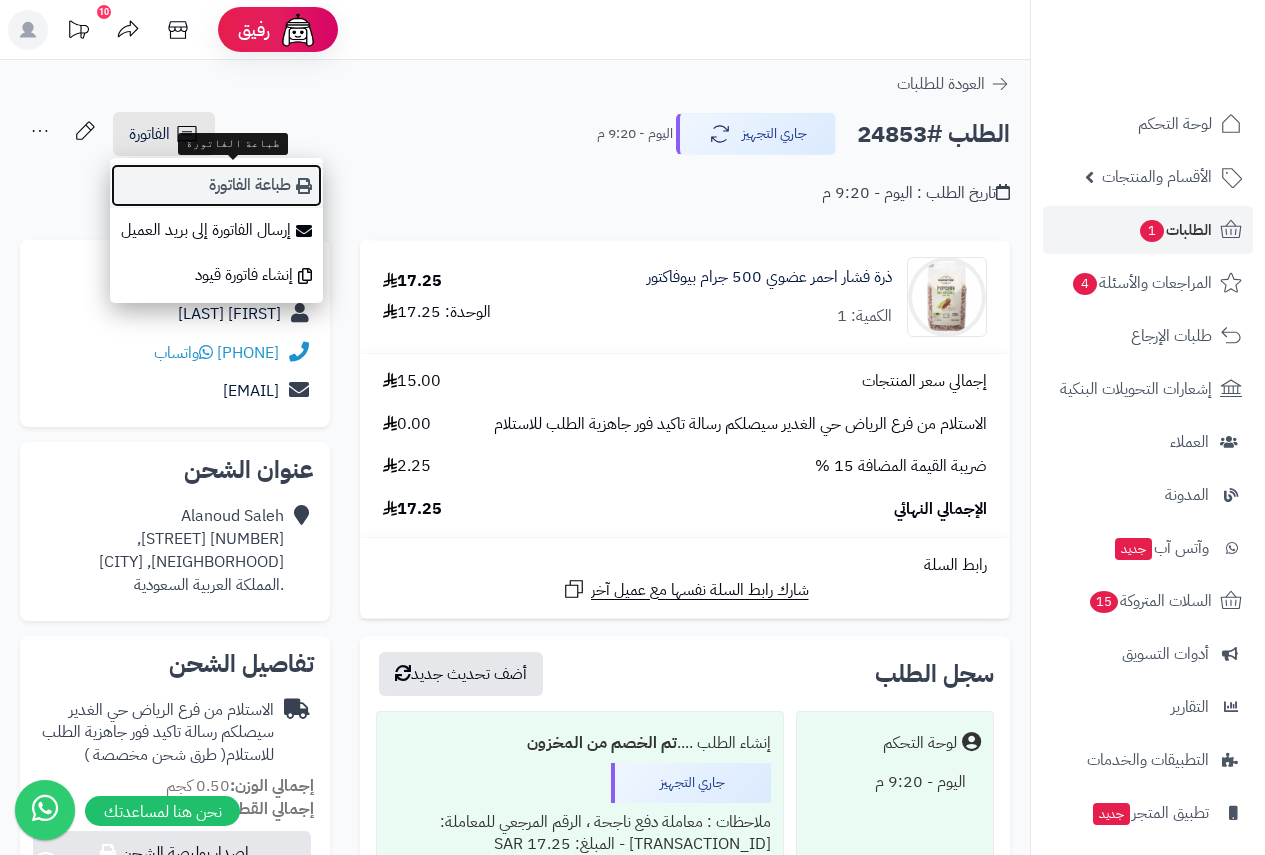 click on "طباعة الفاتورة" at bounding box center [216, 185] 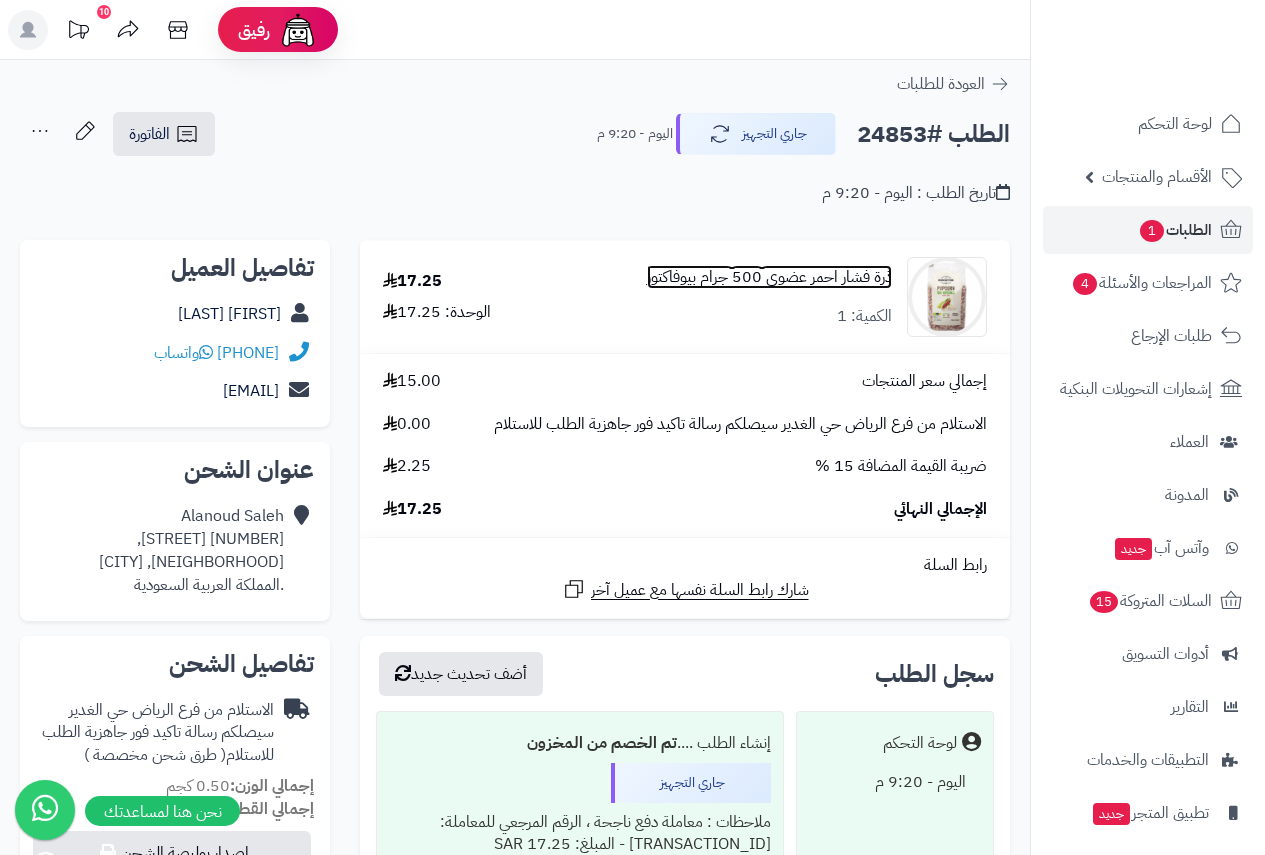 click on "ذرة فشار احمر عضوي 500 جرام بيوفاكتور" at bounding box center (769, 277) 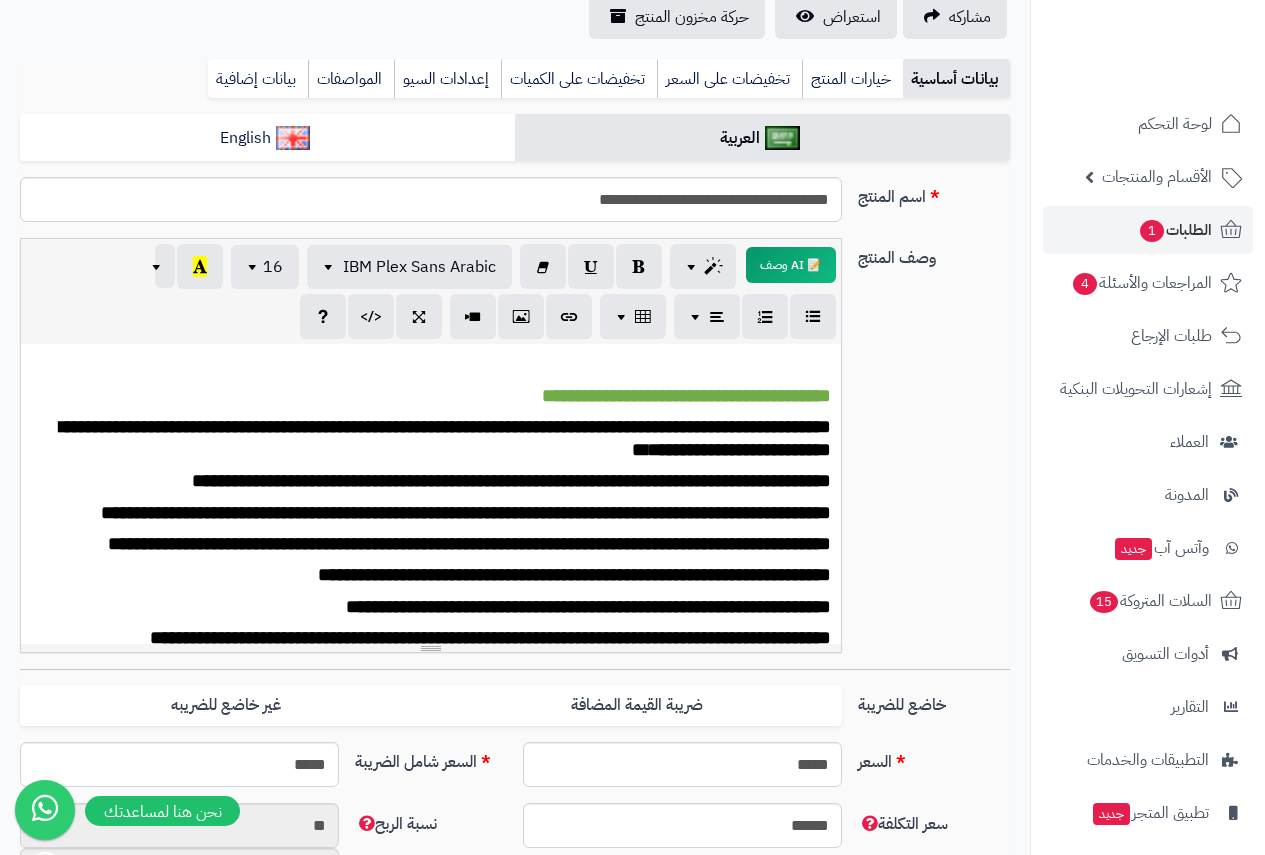 scroll, scrollTop: 417, scrollLeft: 0, axis: vertical 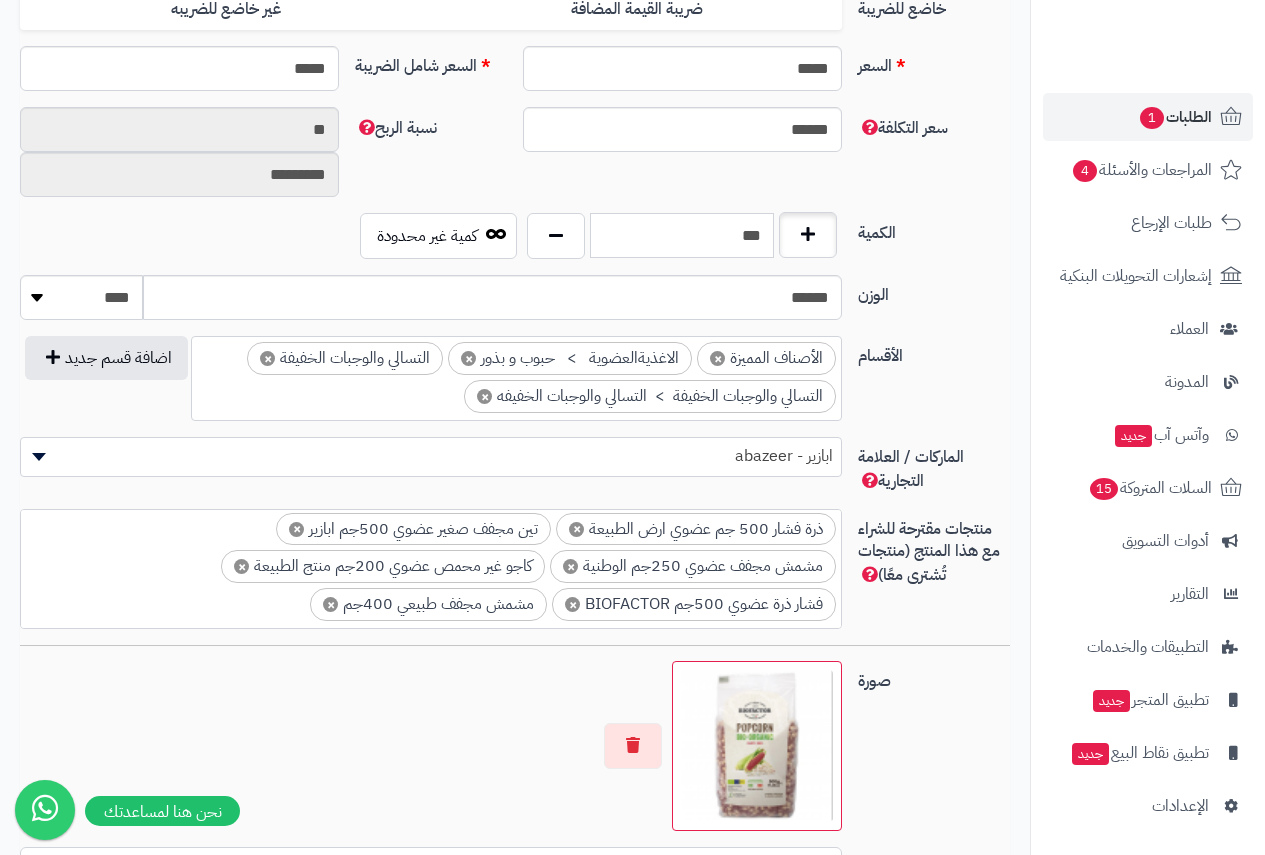 drag, startPoint x: 724, startPoint y: 220, endPoint x: 824, endPoint y: 225, distance: 100.12492 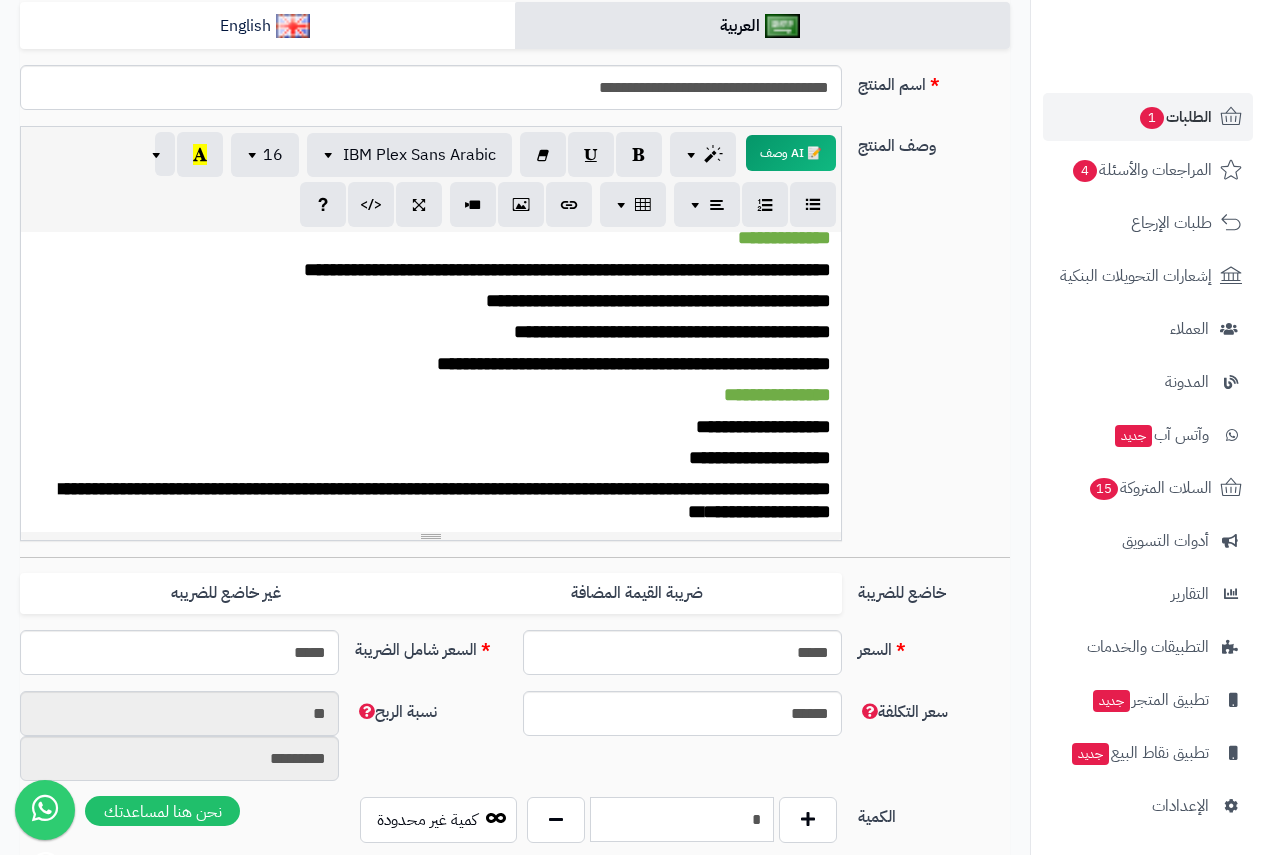 scroll, scrollTop: 0, scrollLeft: 0, axis: both 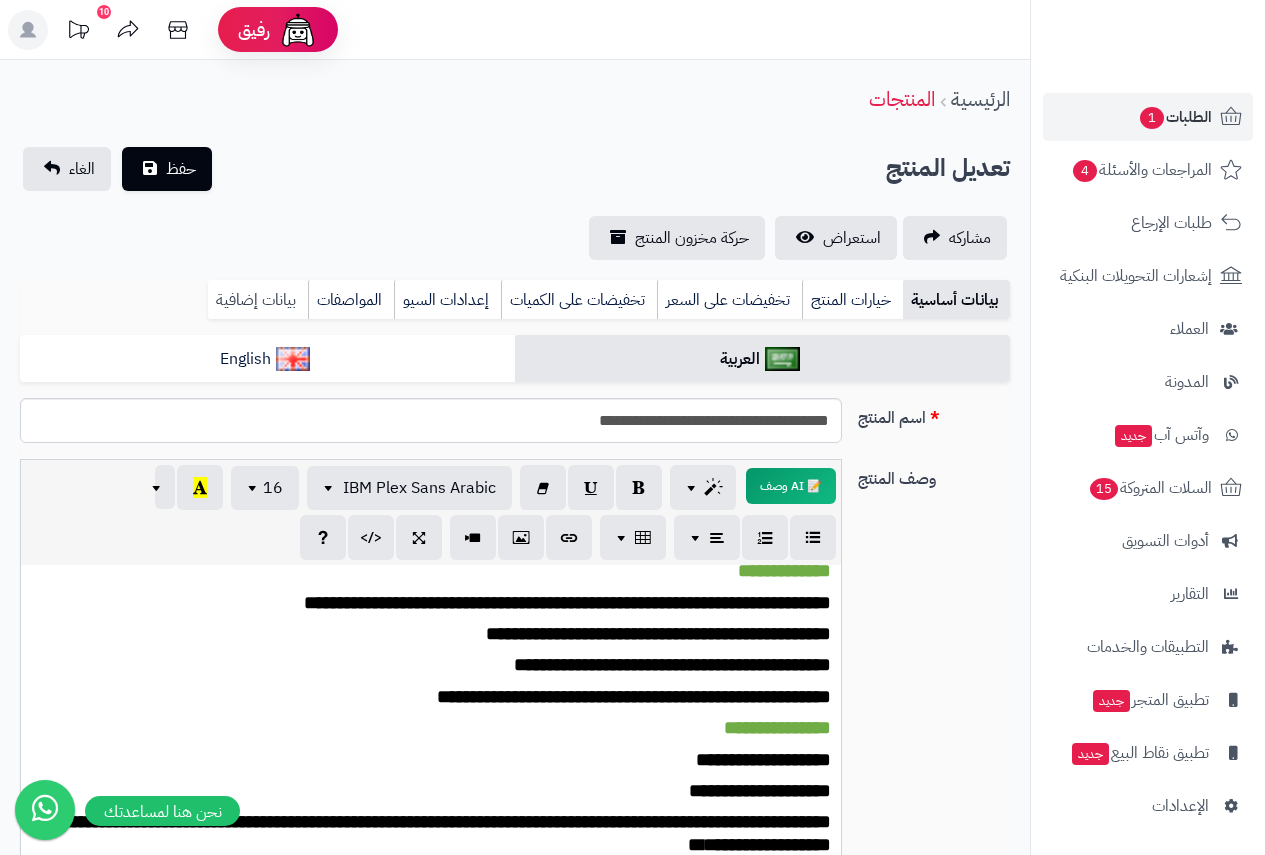 type on "*" 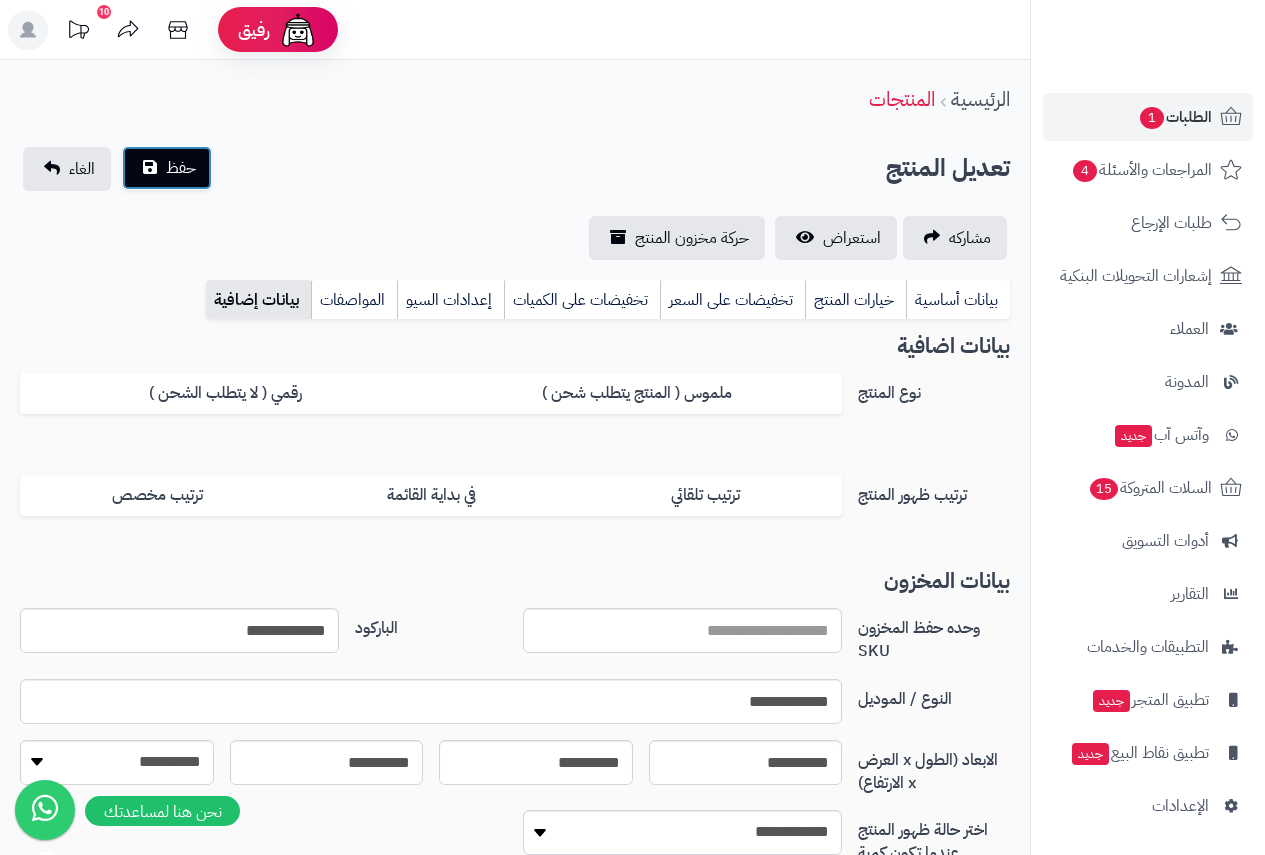 click on "حفظ" at bounding box center (181, 168) 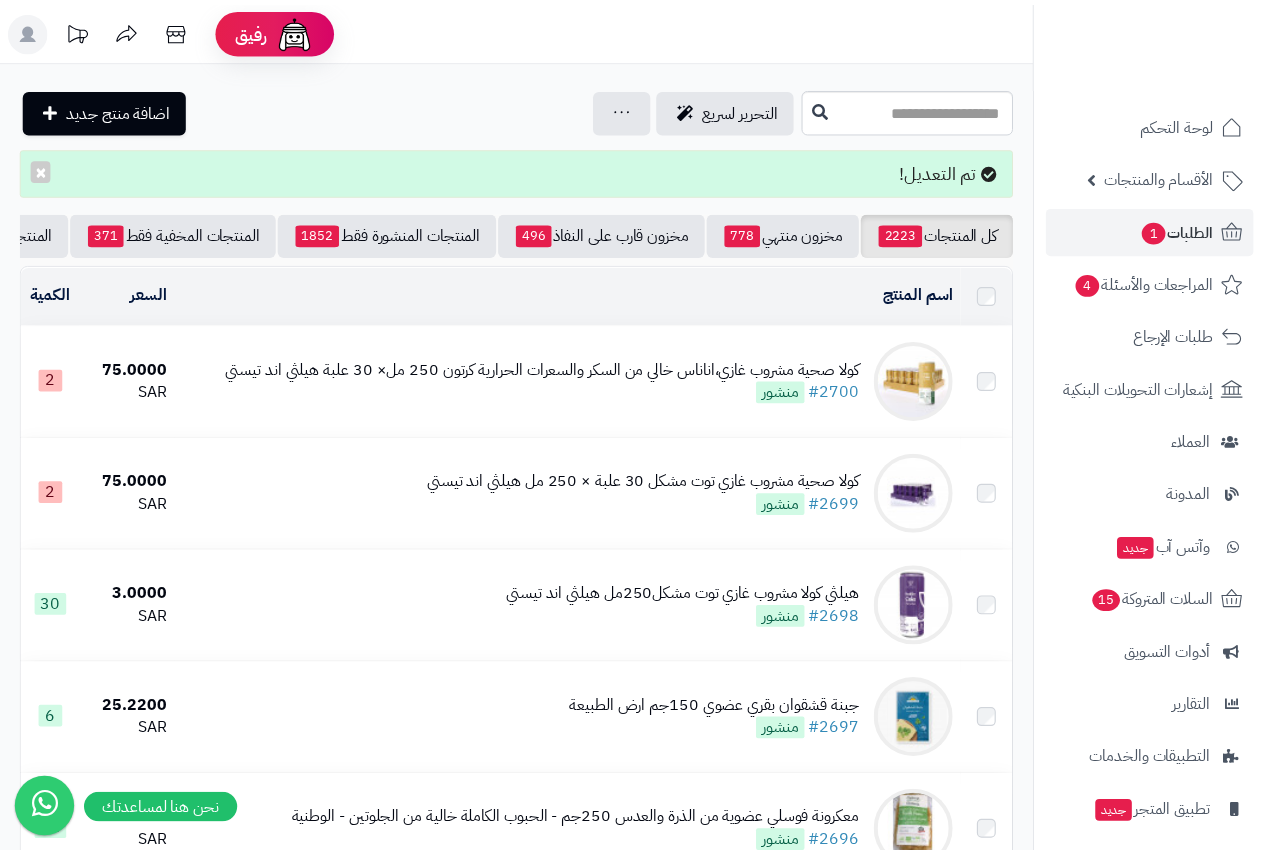 scroll, scrollTop: 0, scrollLeft: 0, axis: both 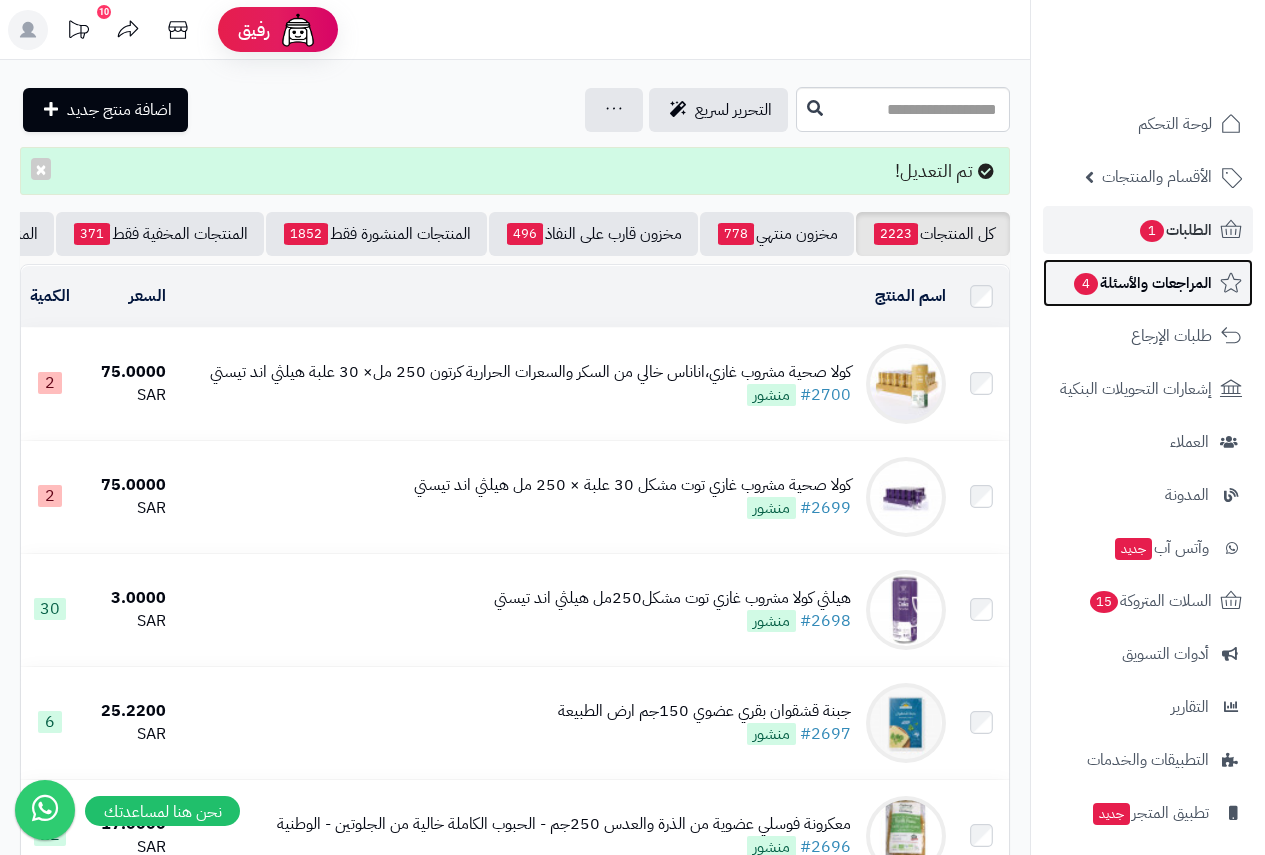 click on "المراجعات والأسئلة  4" at bounding box center (1142, 283) 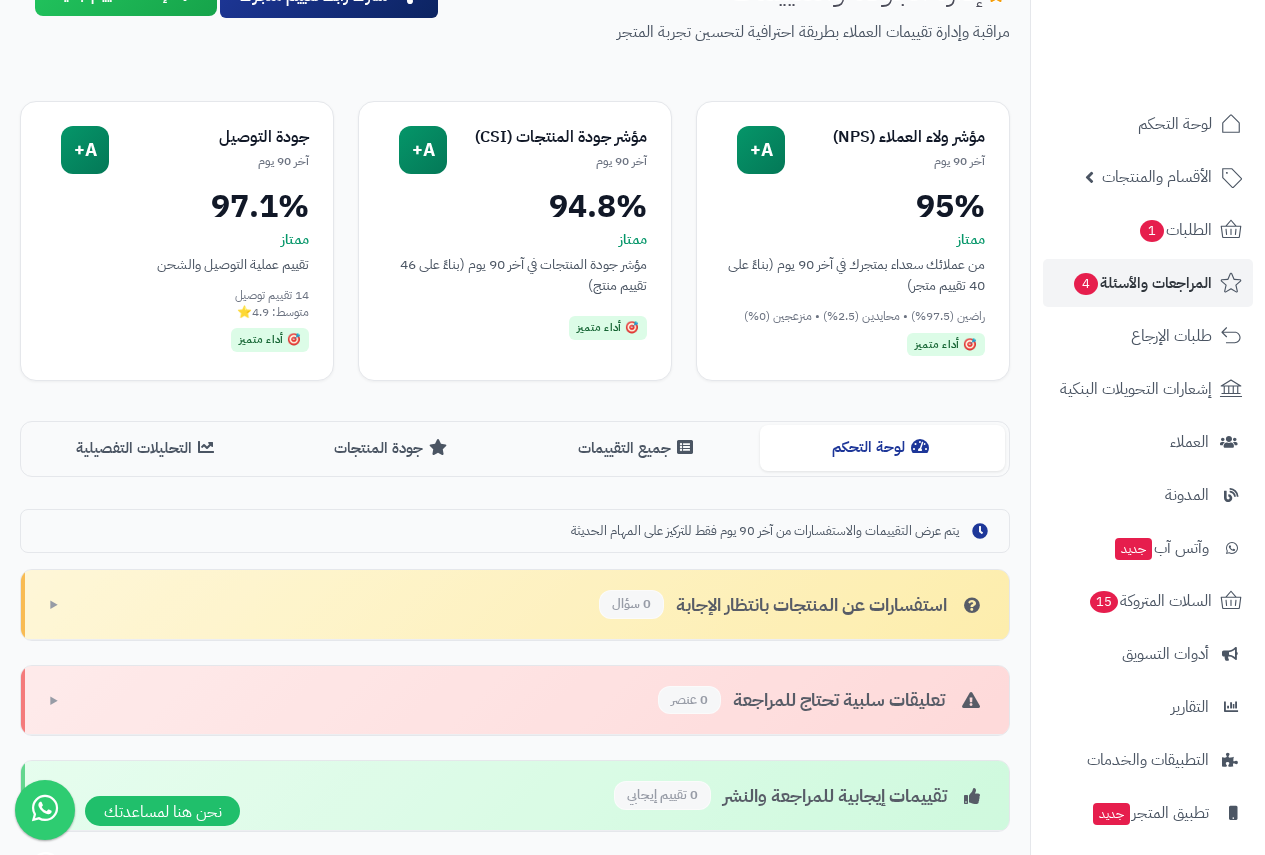 scroll, scrollTop: 333, scrollLeft: 0, axis: vertical 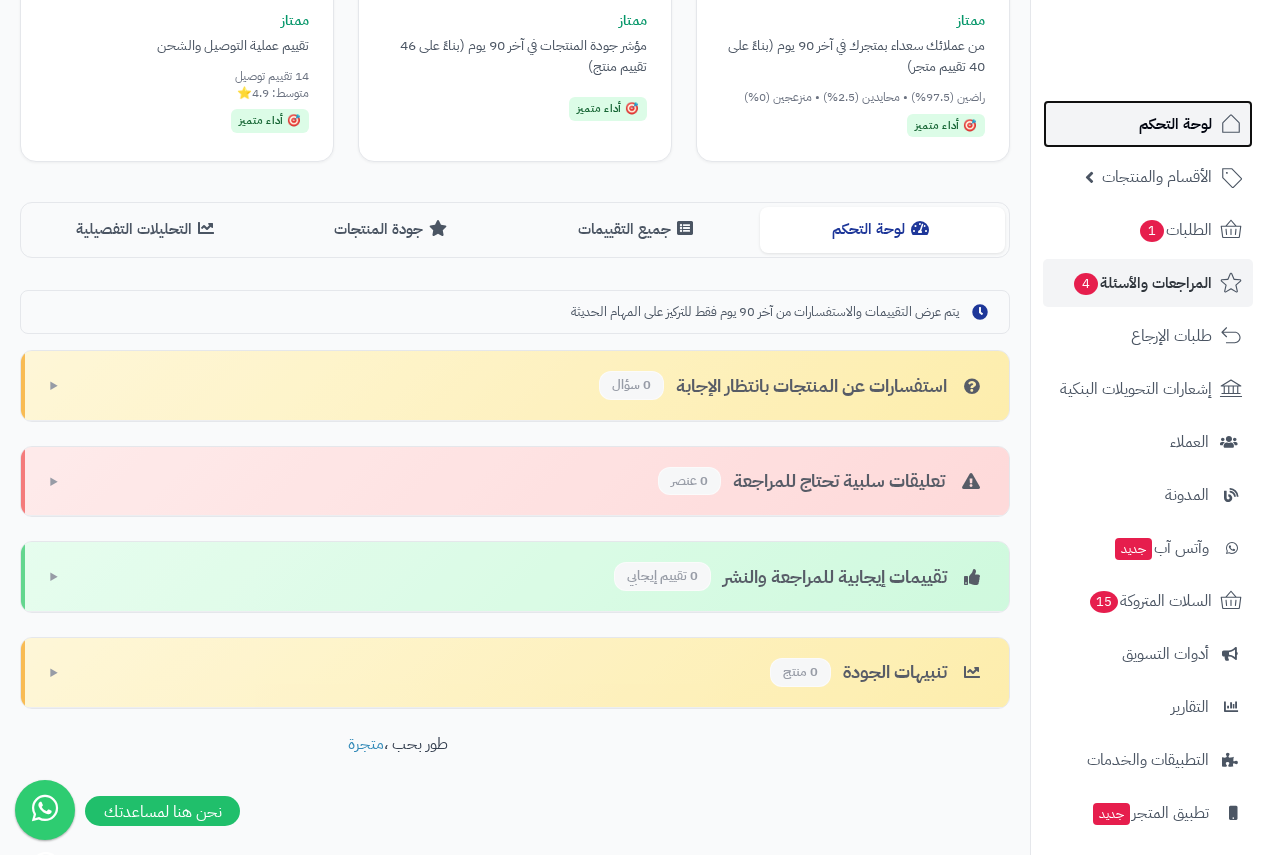 click on "لوحة التحكم" at bounding box center [1175, 124] 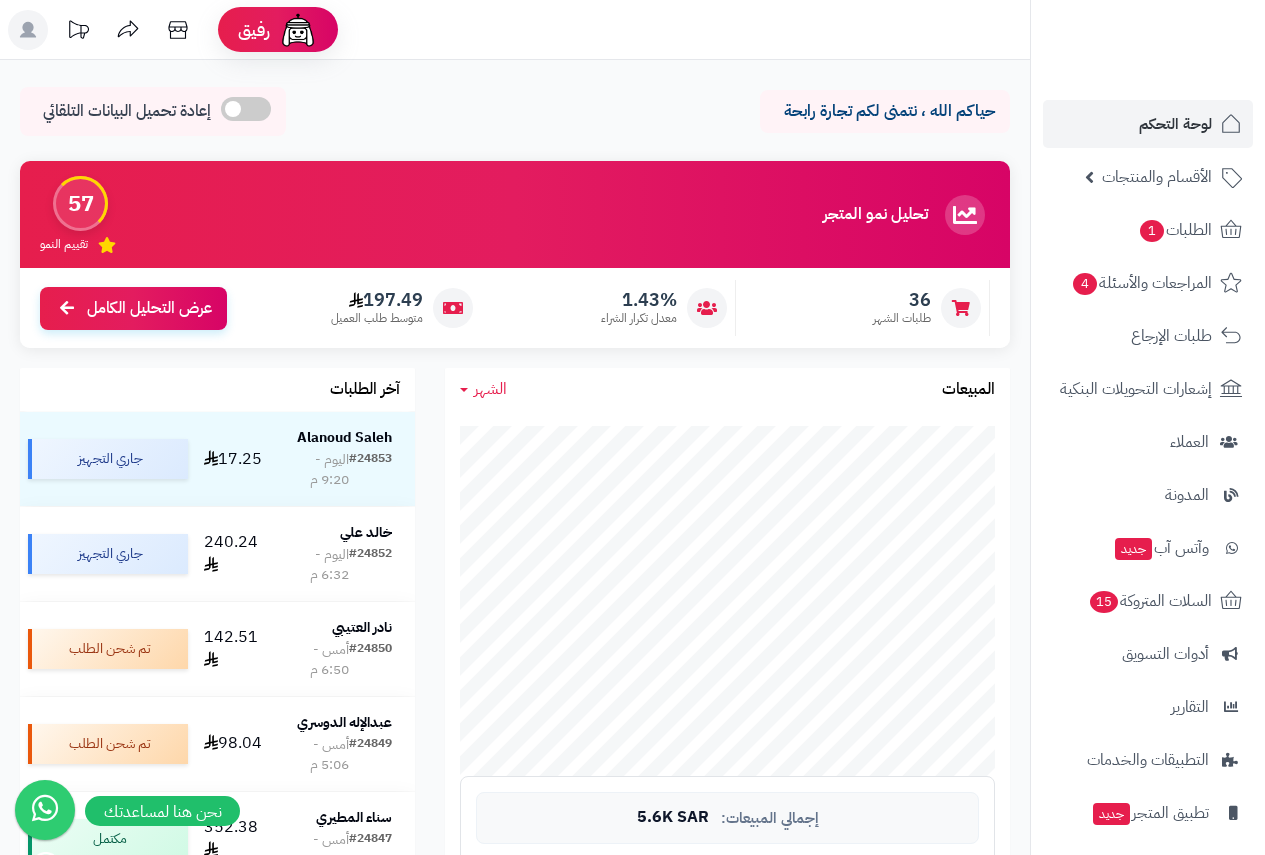 scroll, scrollTop: 0, scrollLeft: 0, axis: both 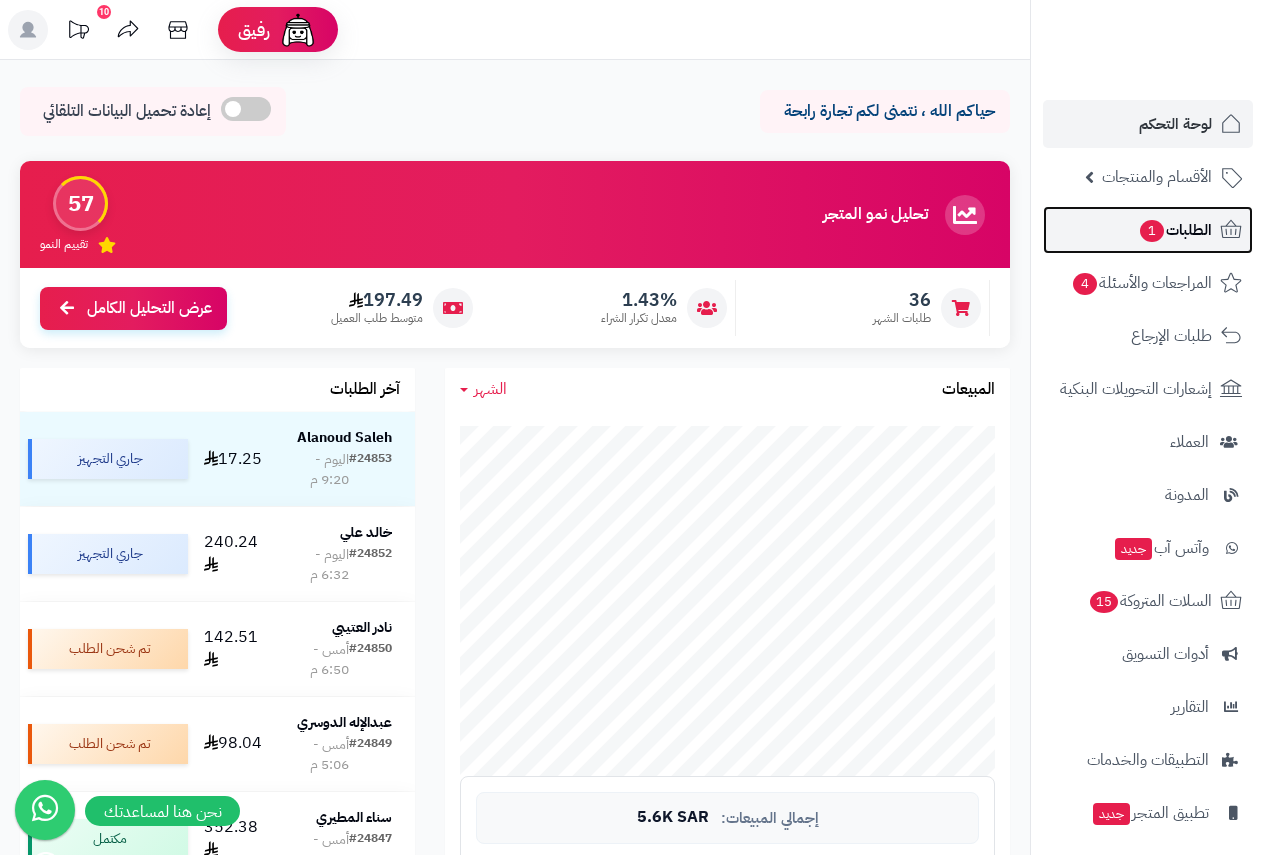 click on "الطلبات  1" at bounding box center [1175, 230] 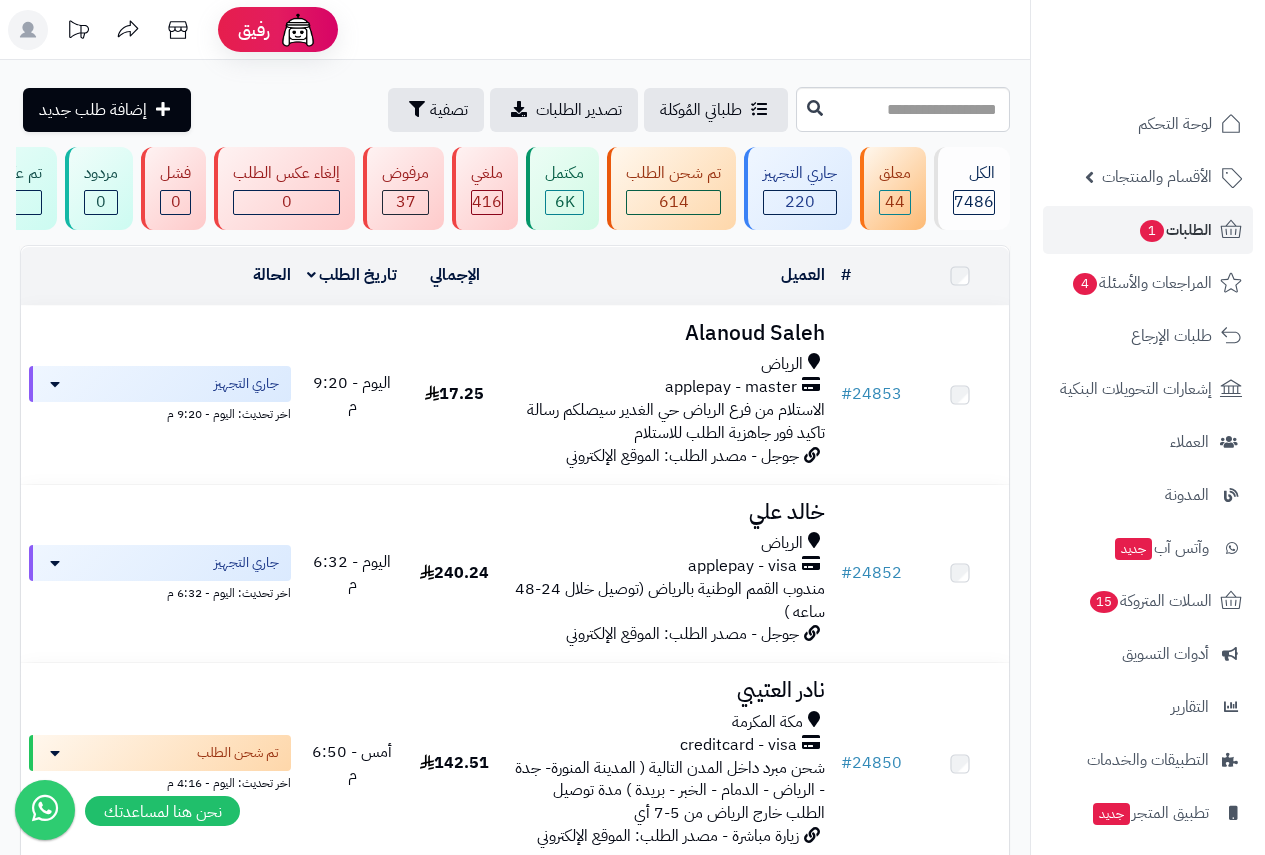 scroll, scrollTop: 0, scrollLeft: 0, axis: both 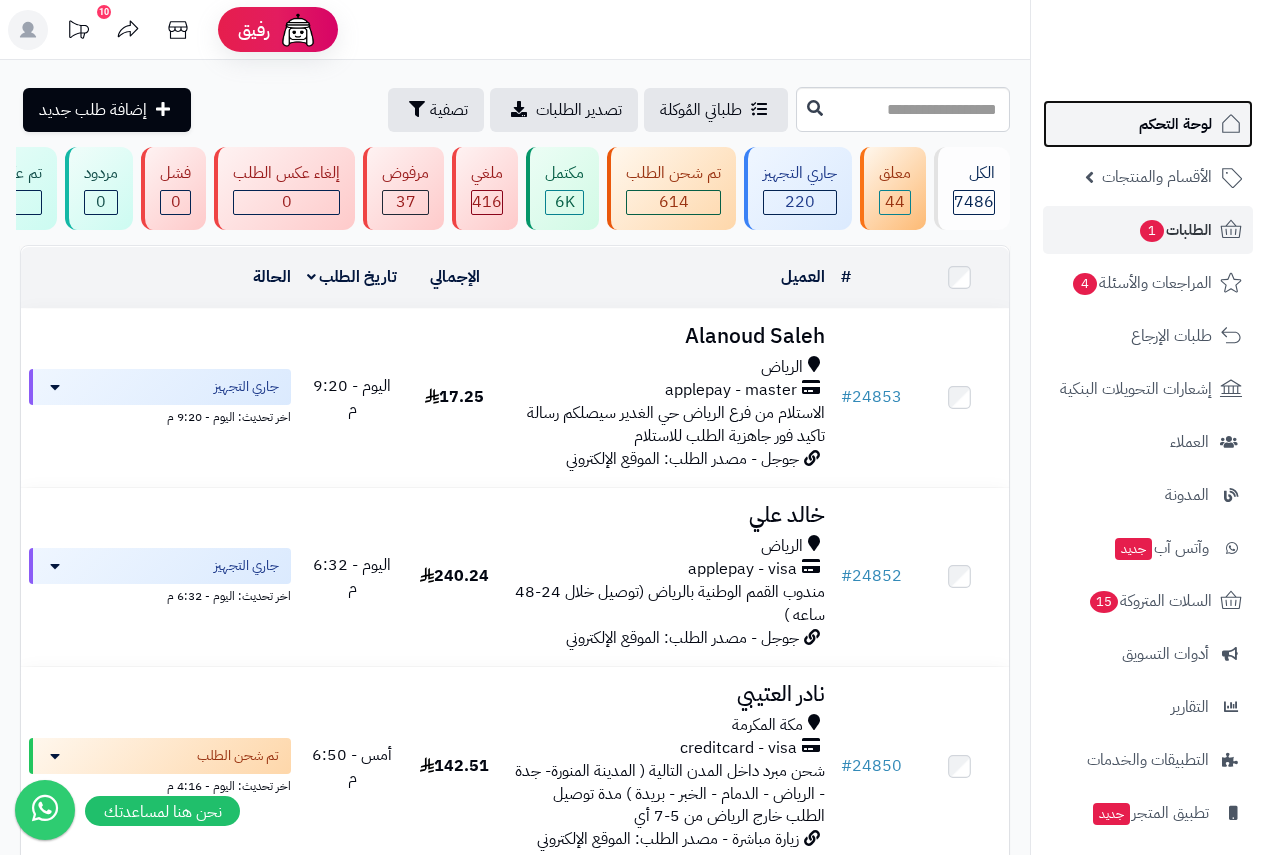 click on "لوحة التحكم" at bounding box center [1175, 124] 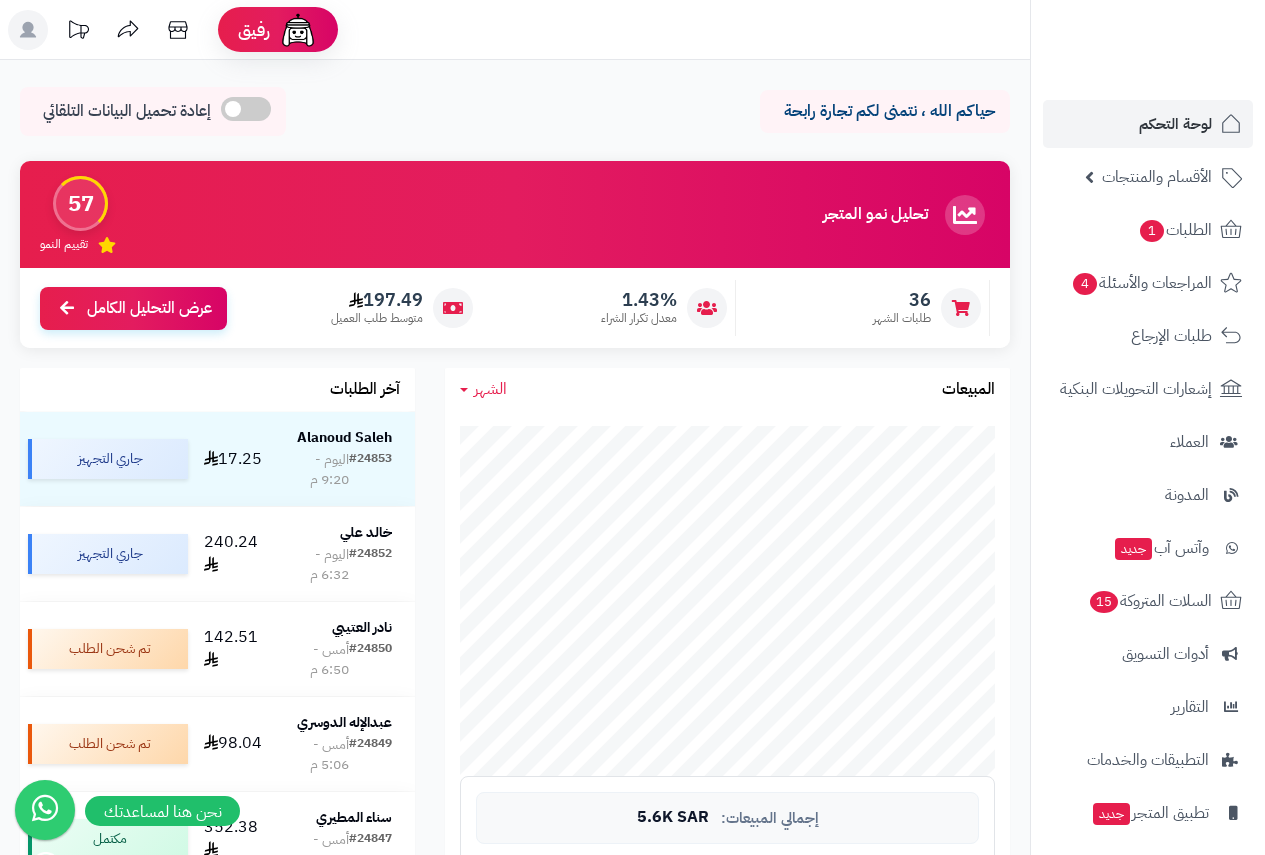 scroll, scrollTop: 0, scrollLeft: 0, axis: both 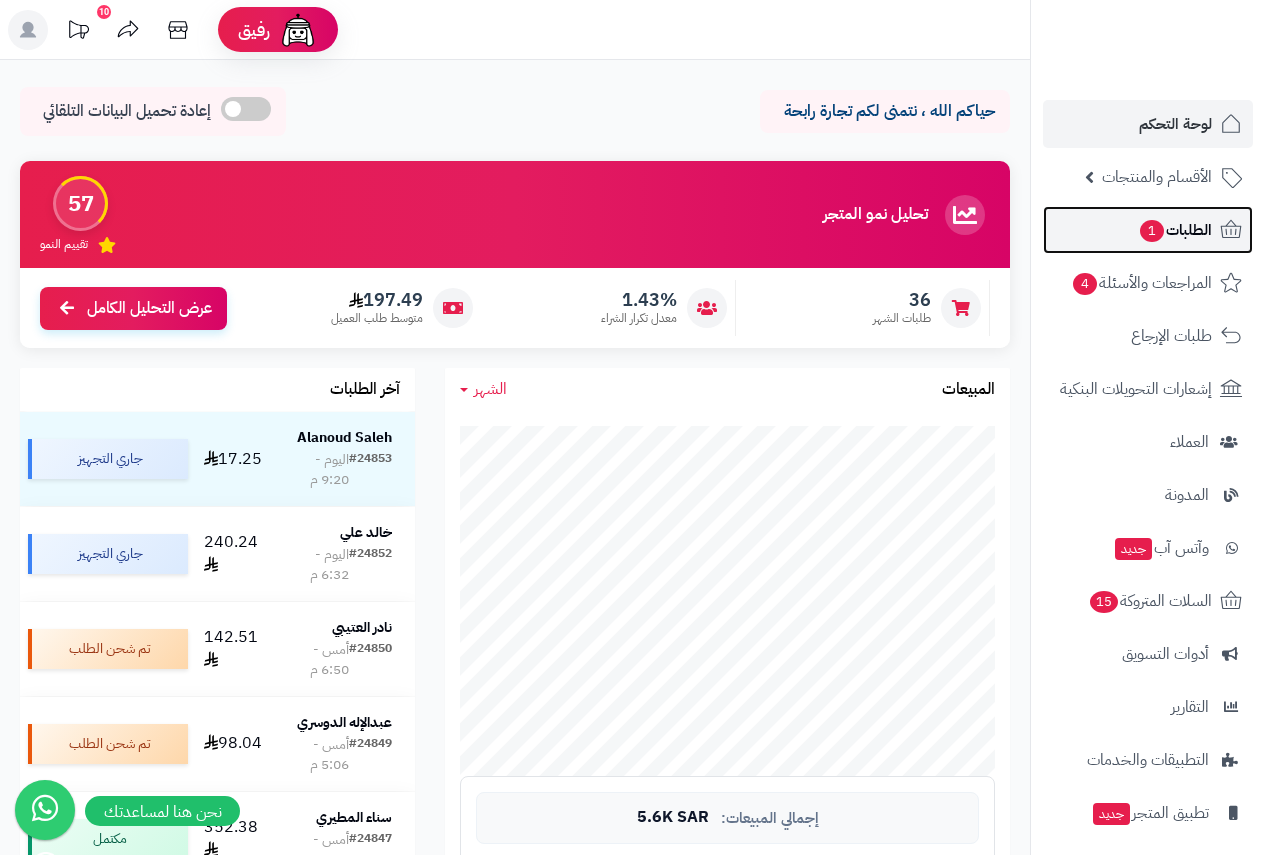 click on "الطلبات  1" at bounding box center (1175, 230) 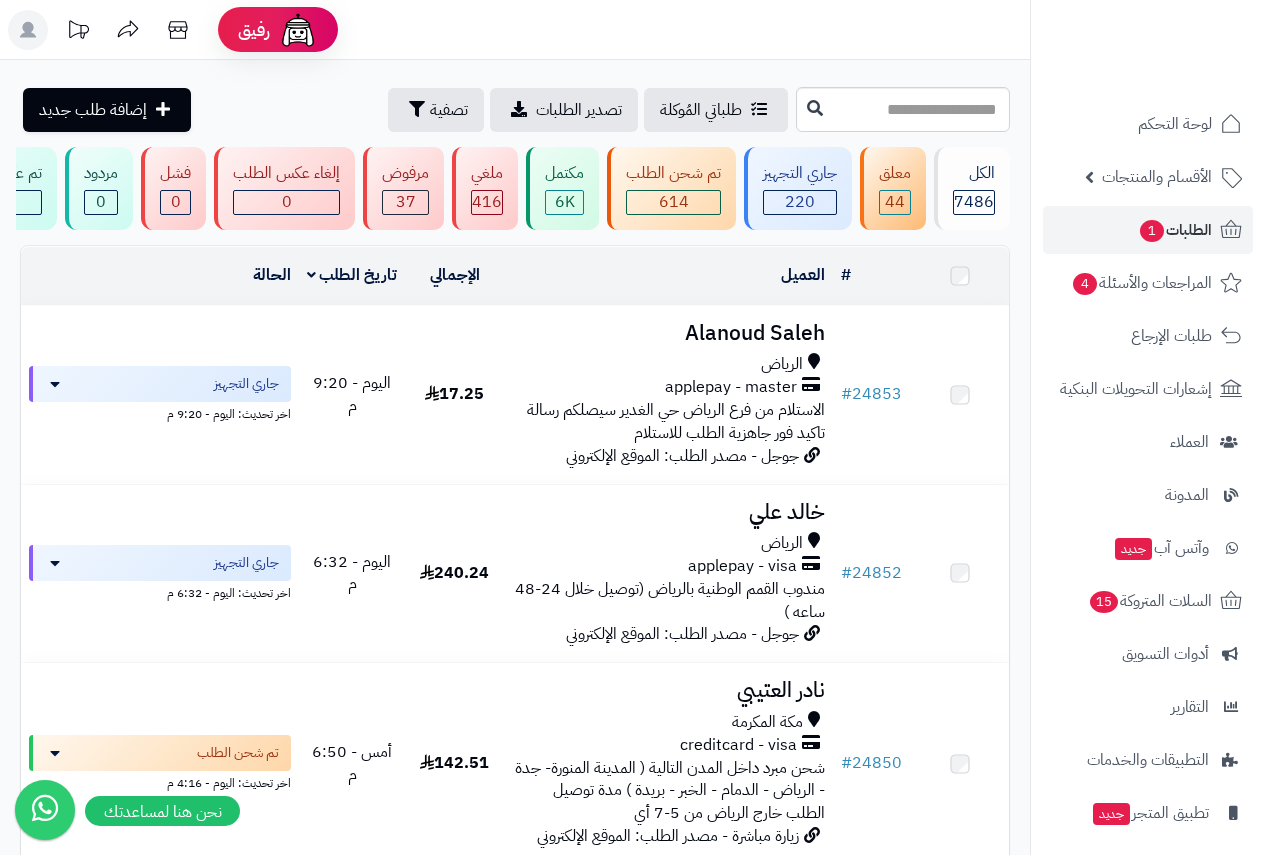 scroll, scrollTop: 0, scrollLeft: 0, axis: both 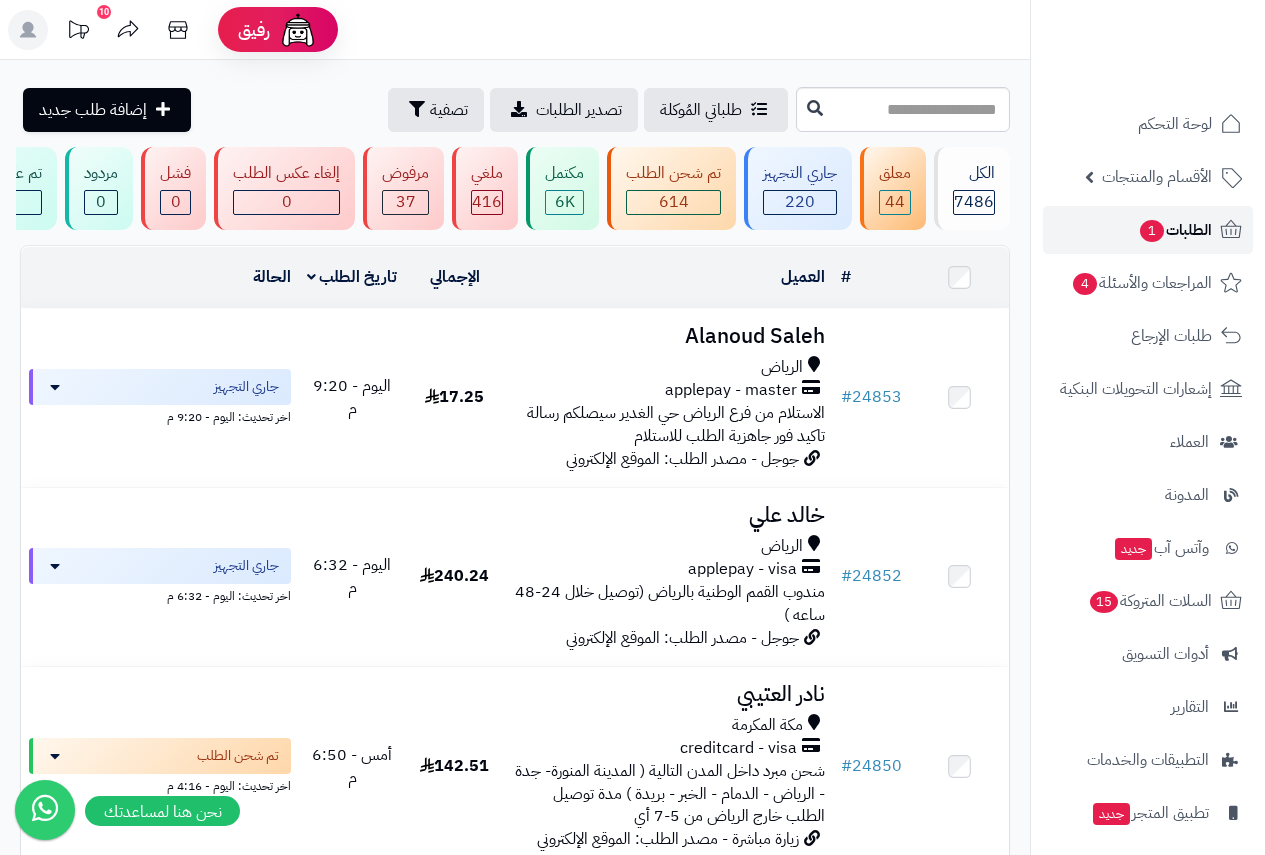 click on "1" at bounding box center (1152, 231) 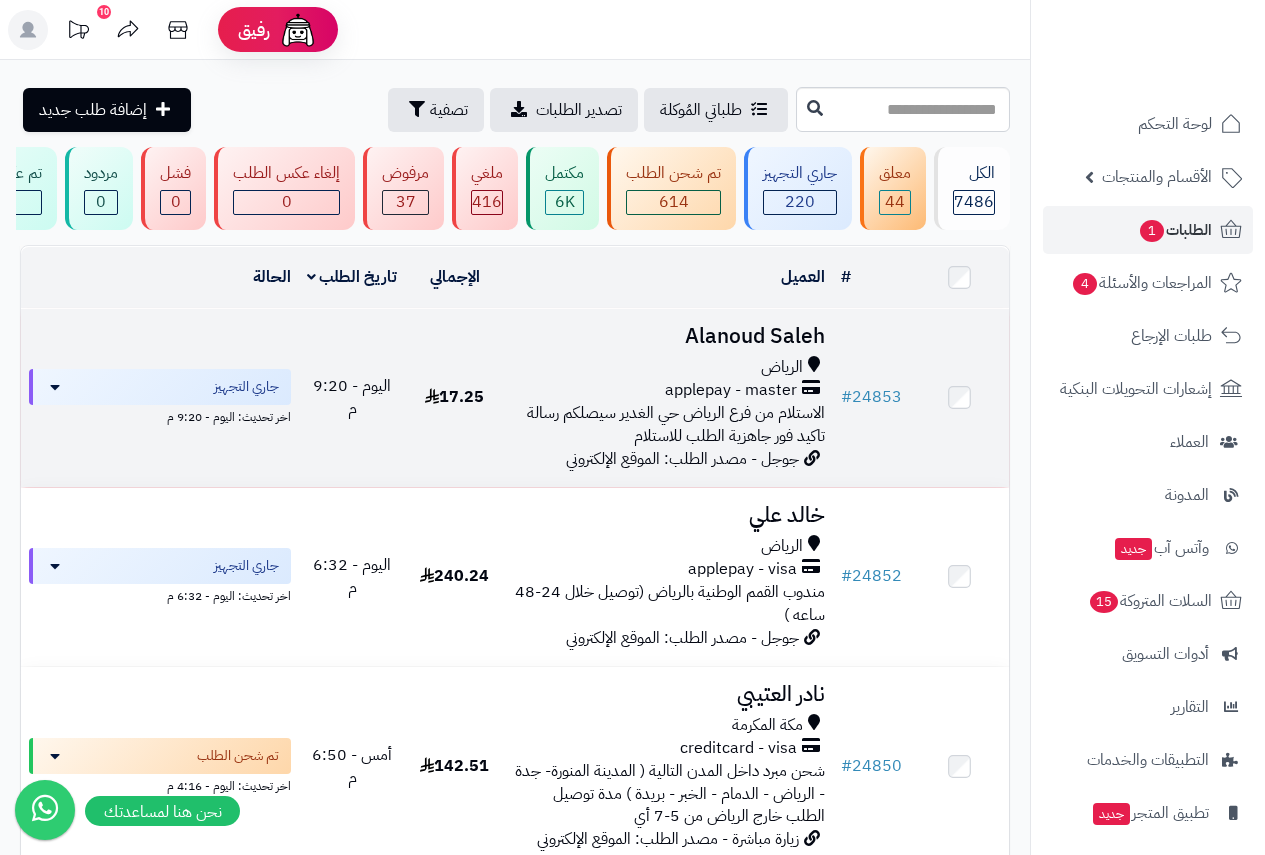 click on "Alanoud Saleh" at bounding box center (668, 336) 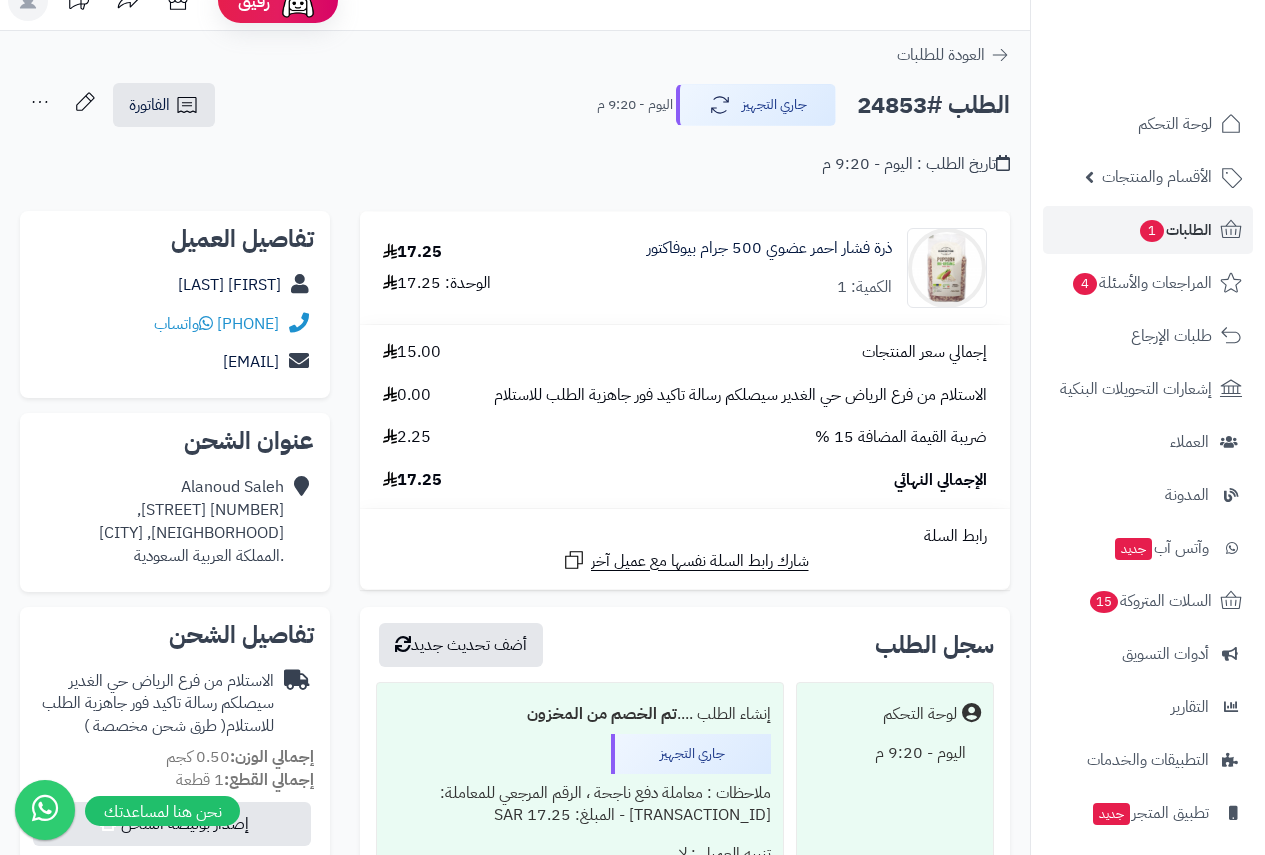scroll, scrollTop: 0, scrollLeft: 0, axis: both 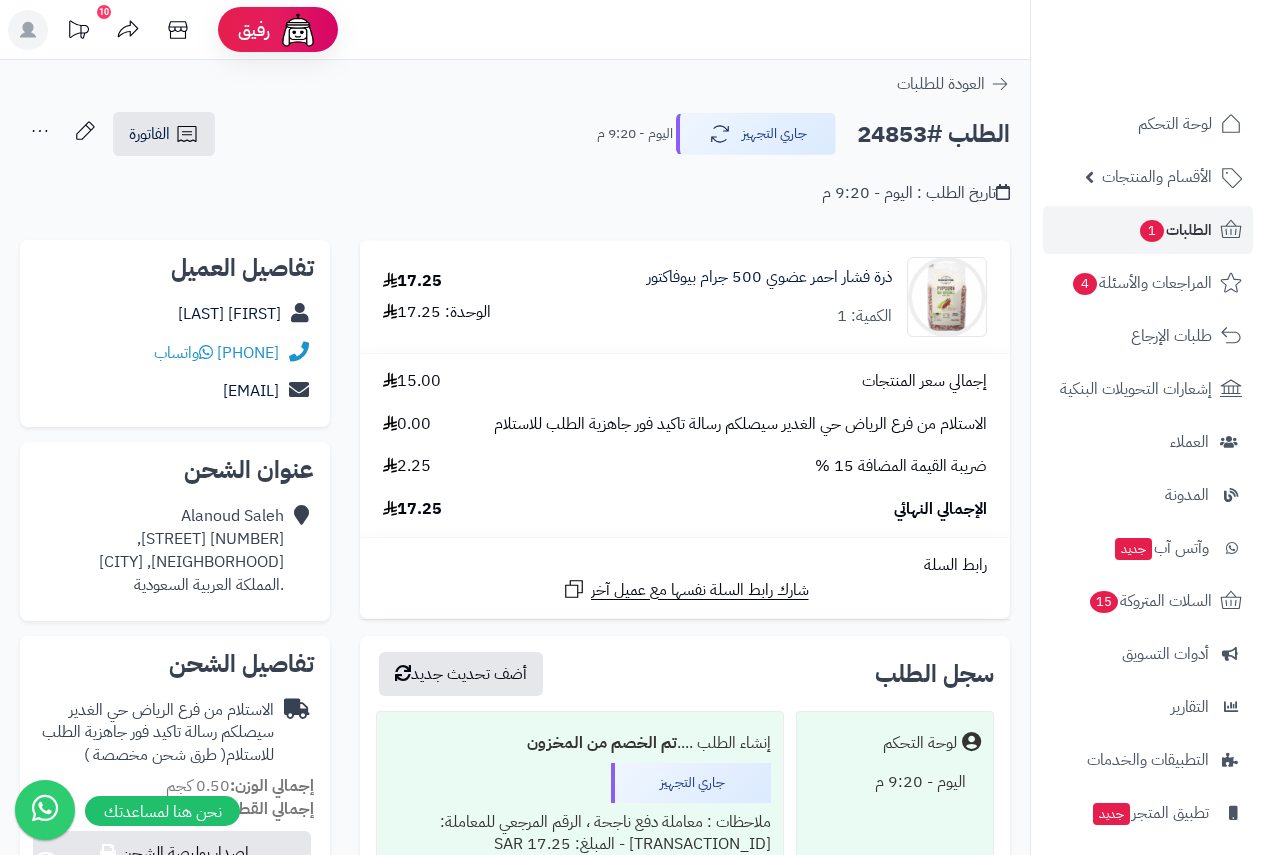 click on "ذرة فشار احمر عضوي 500 جرام بيوفاكتور  الكمية: 1" at bounding box center [769, 297] 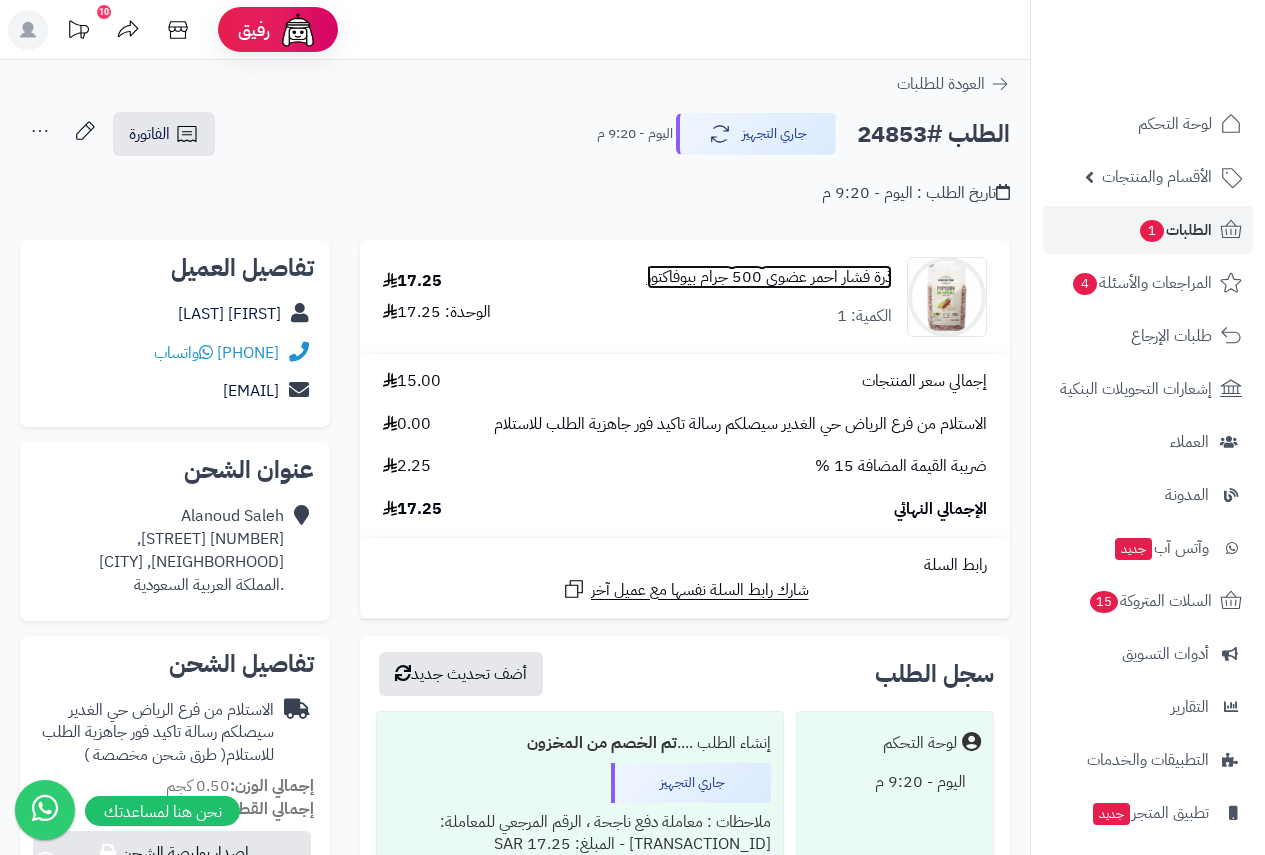 click on "ذرة فشار احمر عضوي 500 جرام بيوفاكتور" at bounding box center [769, 277] 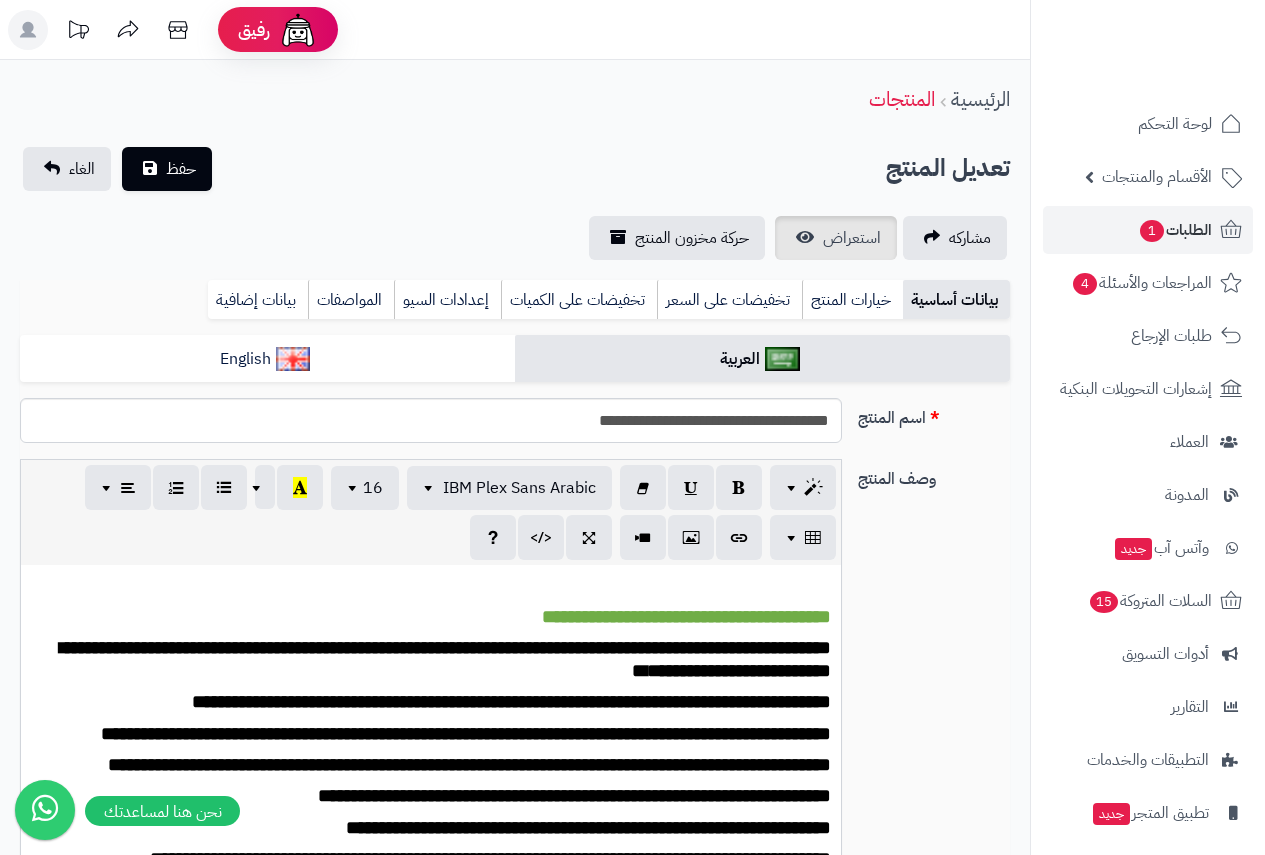 scroll, scrollTop: 0, scrollLeft: 0, axis: both 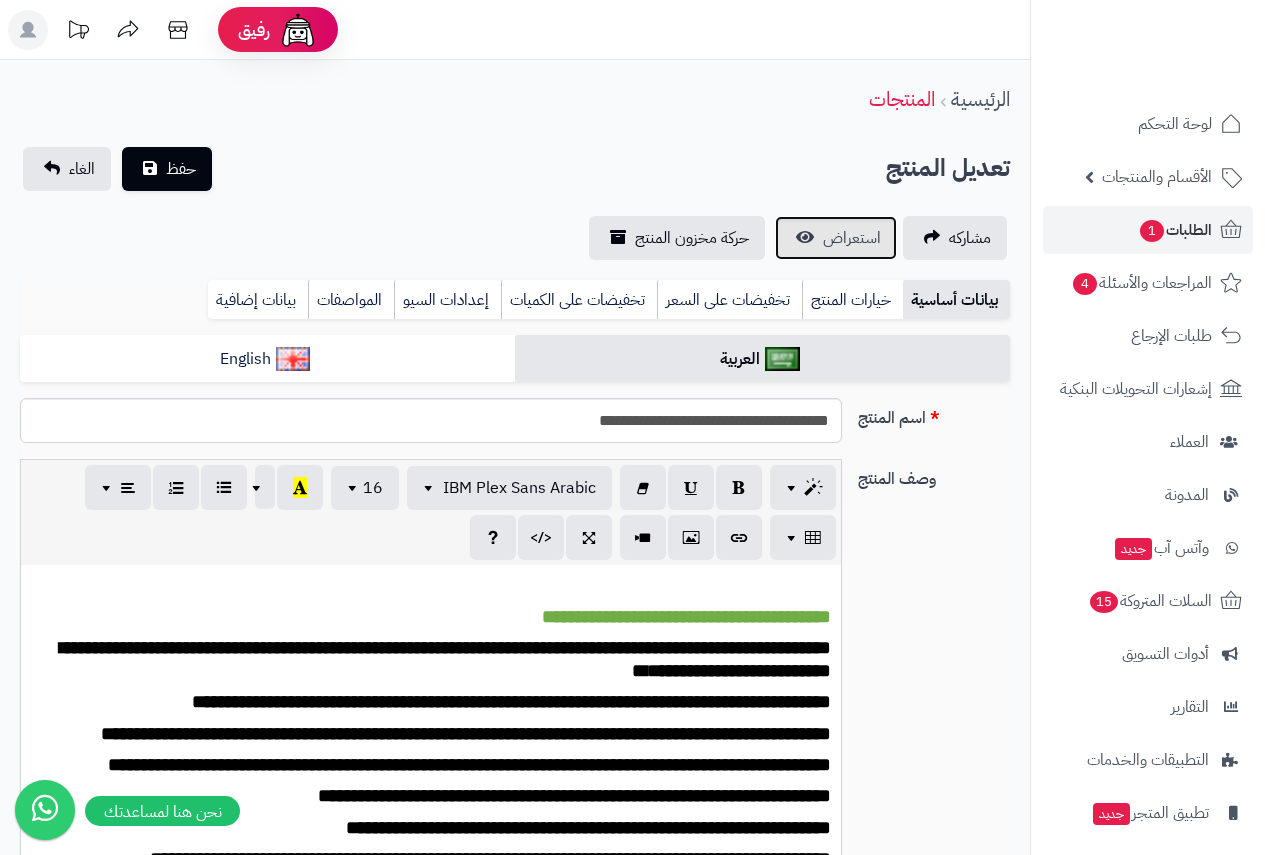 click on "استعراض" at bounding box center [852, 238] 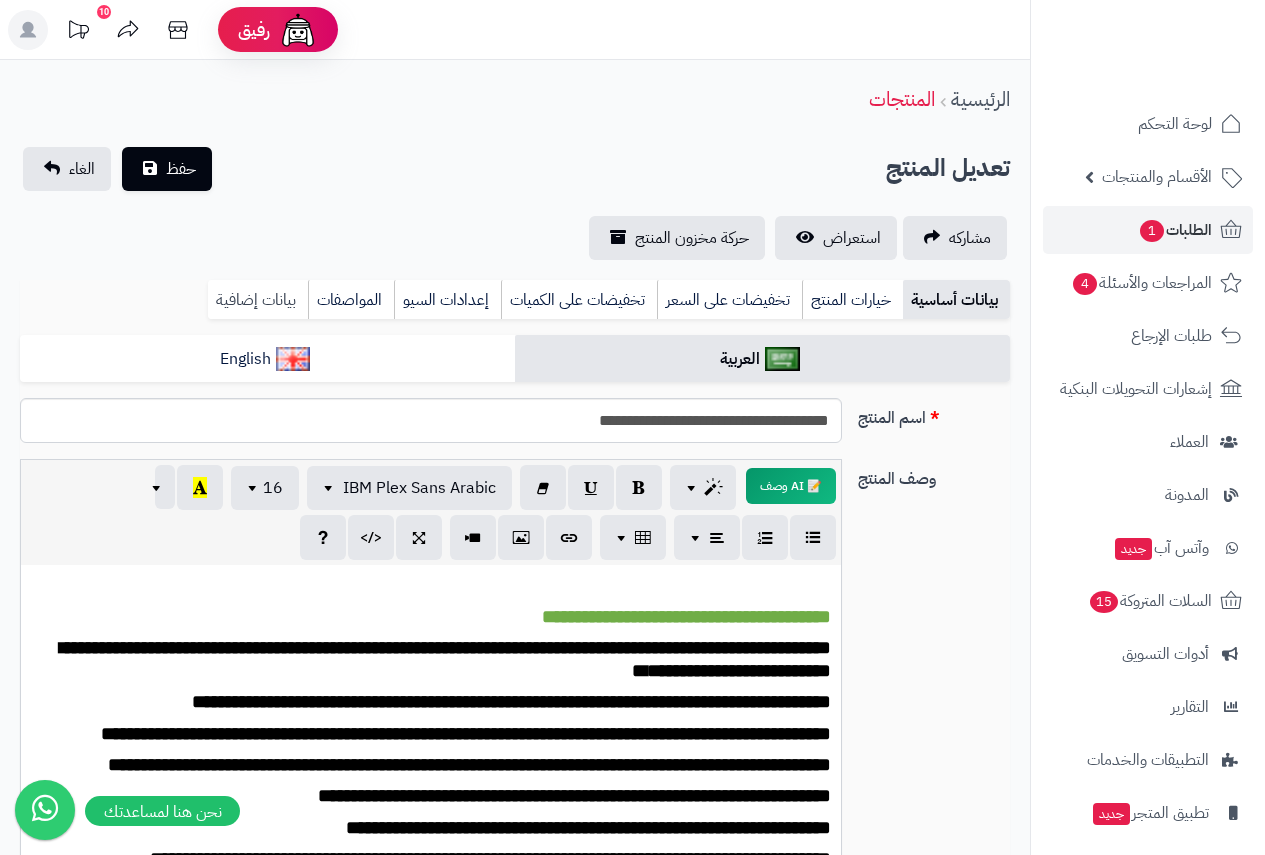 click on "بيانات إضافية" at bounding box center [258, 300] 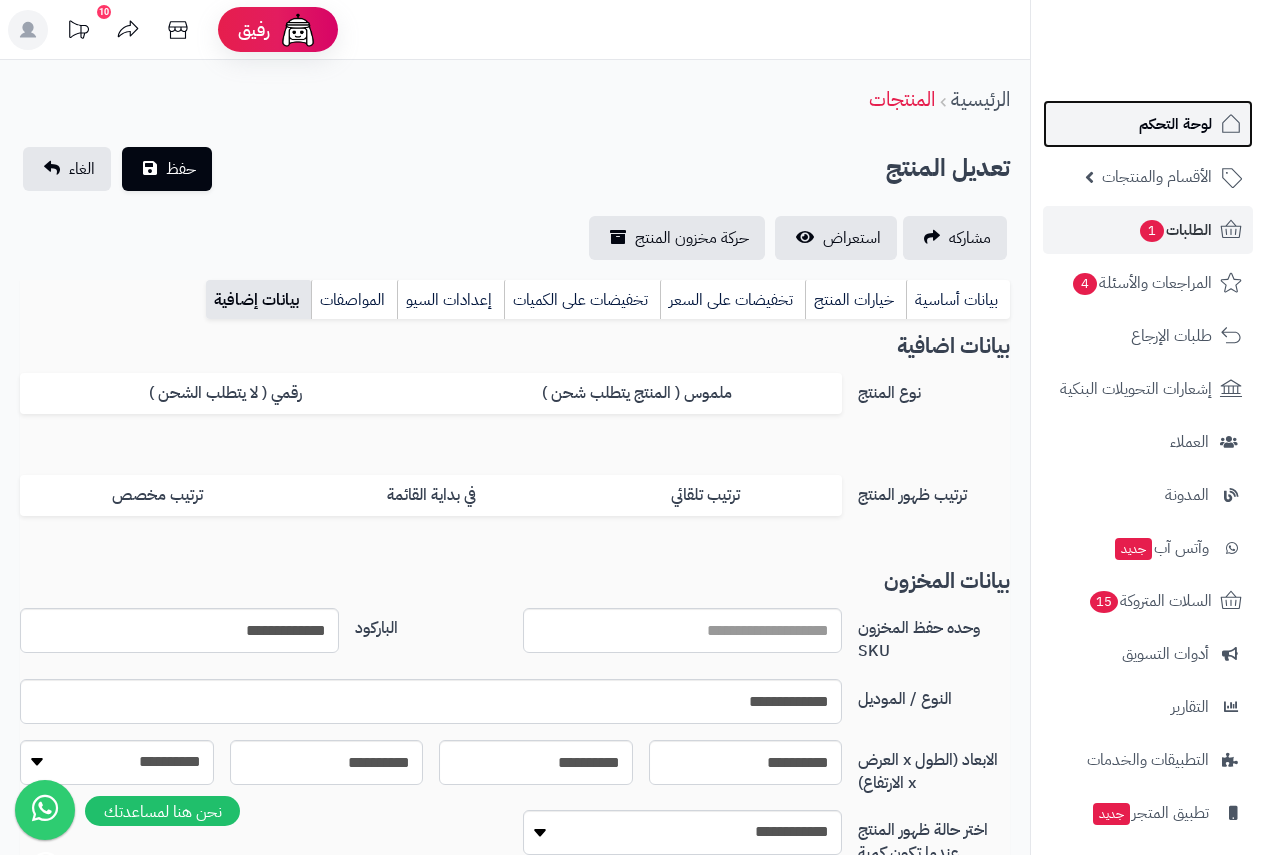 click on "لوحة التحكم" at bounding box center (1175, 124) 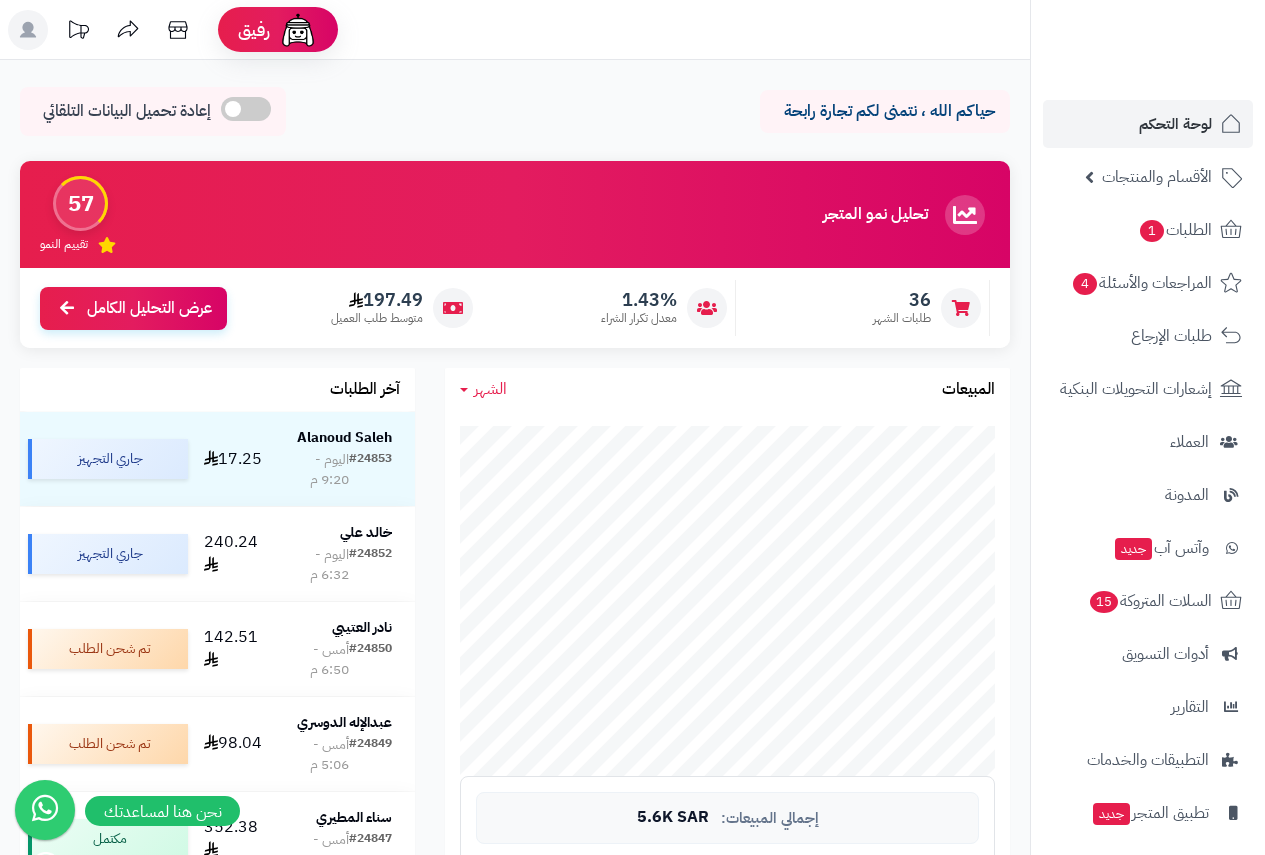 scroll, scrollTop: 0, scrollLeft: 0, axis: both 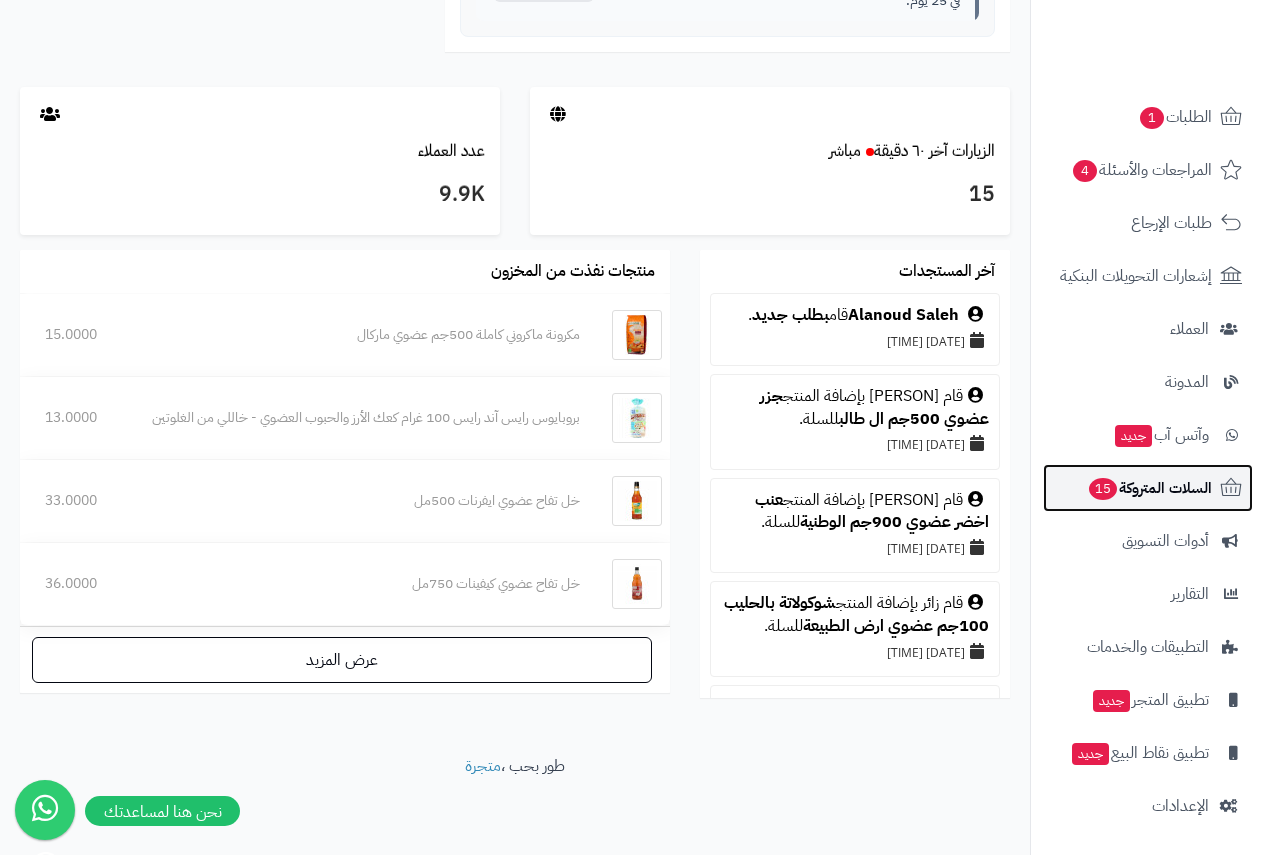 click on "السلات المتروكة  15" at bounding box center (1149, 488) 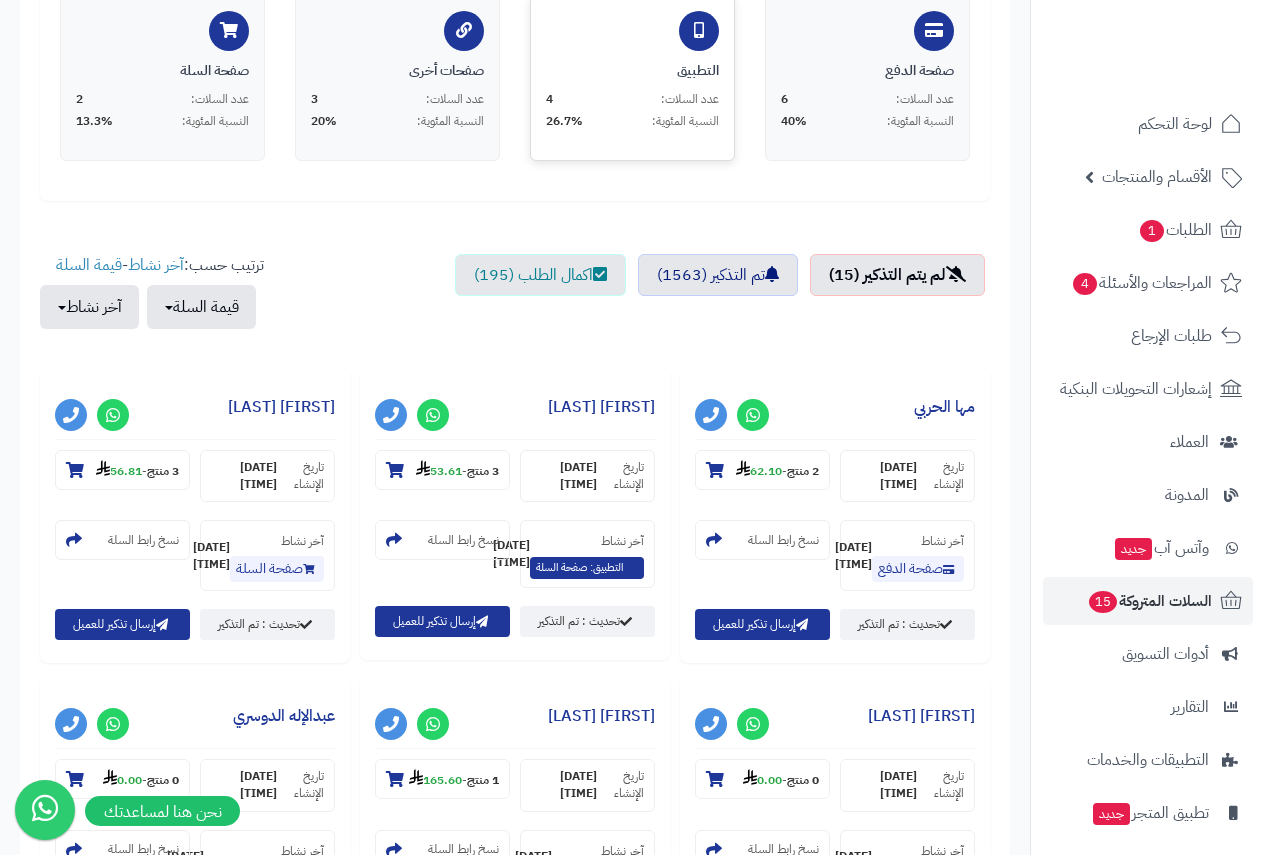 scroll, scrollTop: 500, scrollLeft: 0, axis: vertical 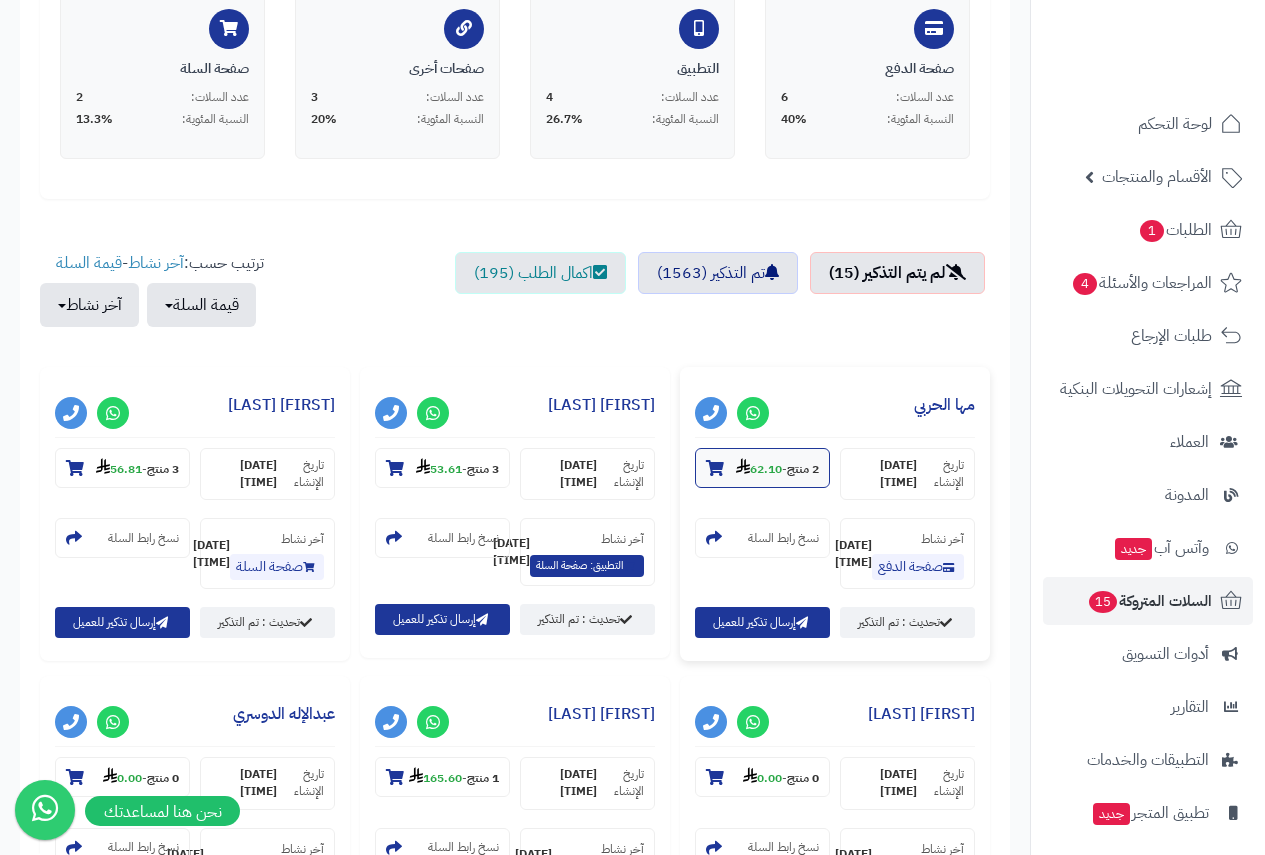 click at bounding box center [715, 468] 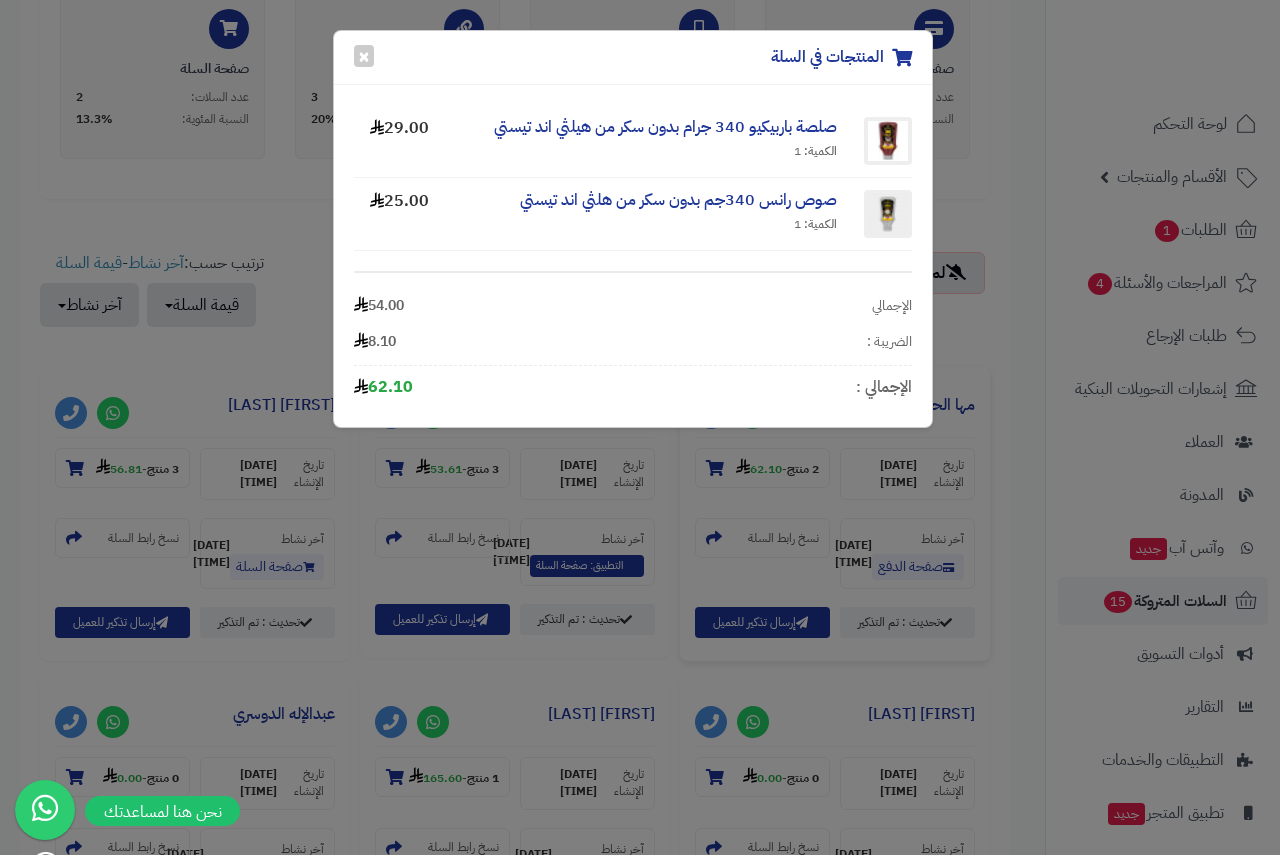 click on "المنتجات في السلة
×
صلصة باربيكيو 340 جرام بدون سكر  من هيلثي اند تيستي
الكمية:
1
[PRICE]
صوص رانس 340جم بدون سكر من هلثي اند تيستي
الكمية:
1
[PRICE]  الإجمالي [PRICE]  الضريبة : [PRICE]  الإجمالي : [PRICE]" at bounding box center [640, 427] 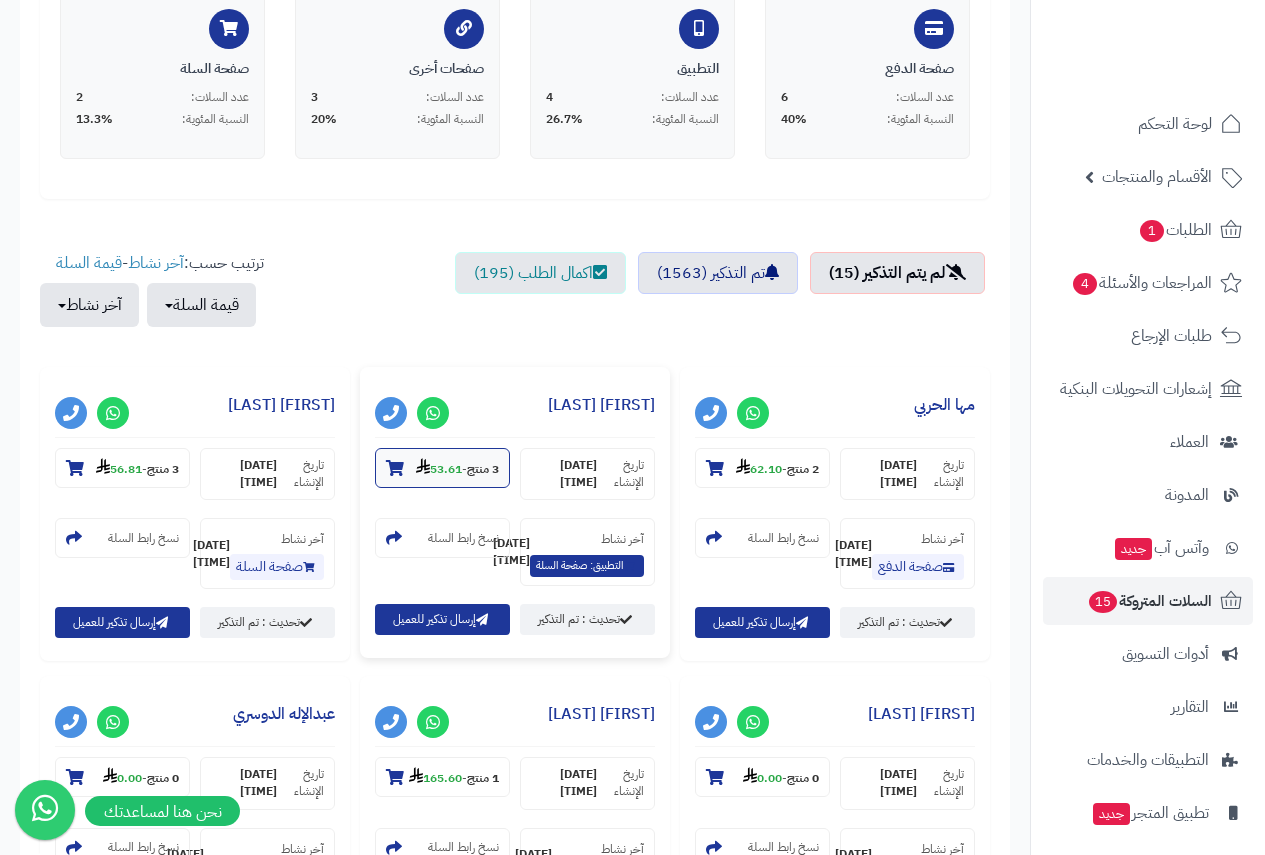click at bounding box center [395, 468] 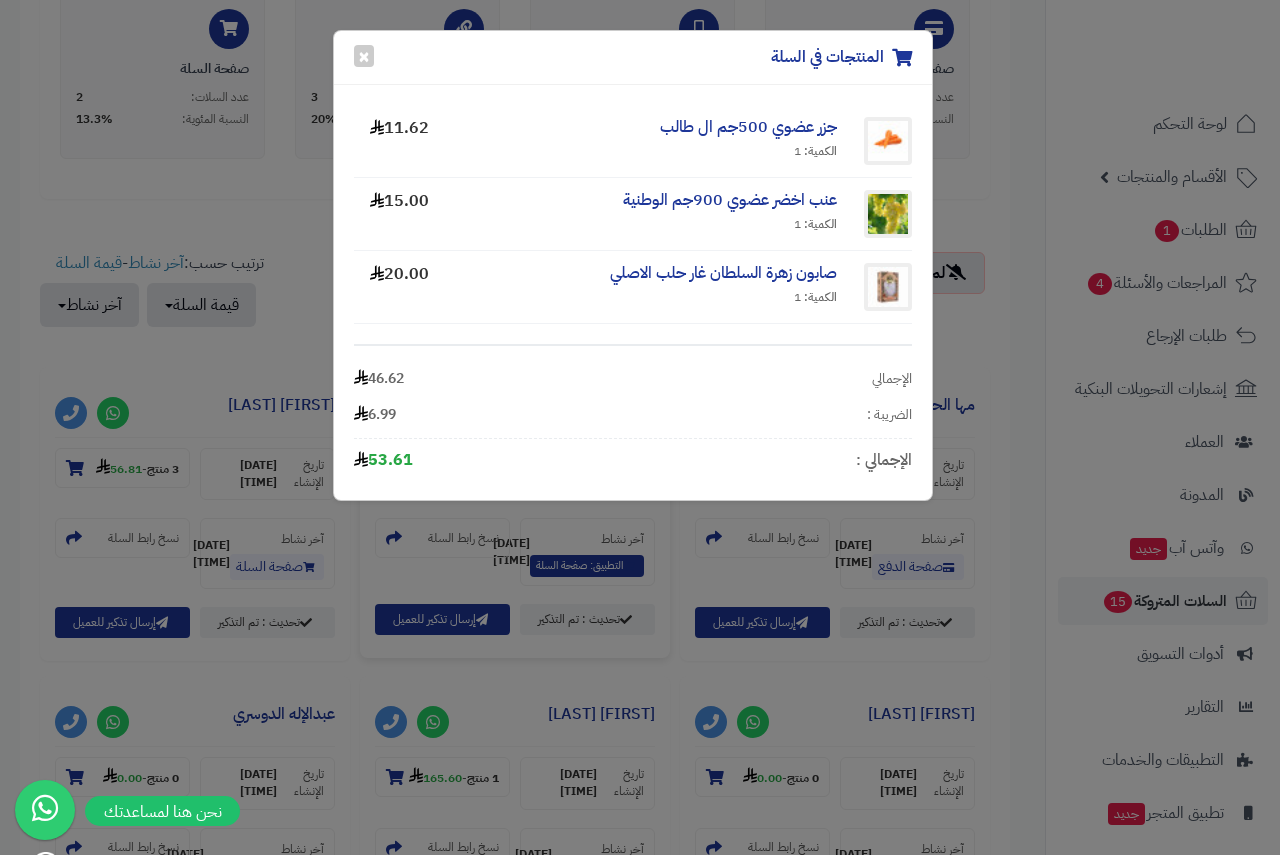 click on "المنتجات في السلة
×
جزر عضوي 500جم  ال طالب
الكمية:
1
[PRICE]
عنب اخضر عضوي 900جم الوطنية
الكمية:
1
[PRICE]
صابون زهرة السلطان غار حلب الاصلي
الكمية:
1
[PRICE]  الإجمالي [PRICE]  الضريبة : [PRICE]  الإجمالي : [PRICE]" at bounding box center (640, 427) 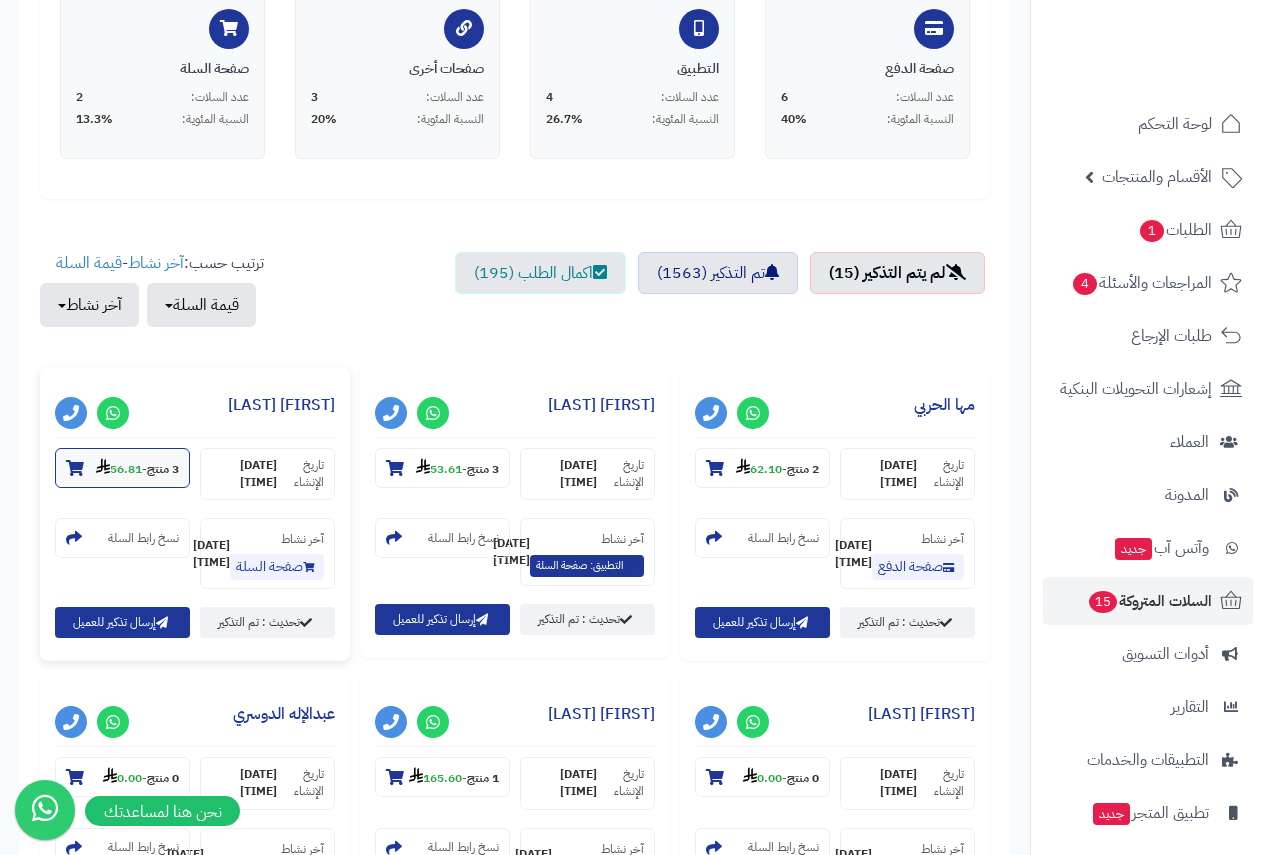 click at bounding box center [75, 468] 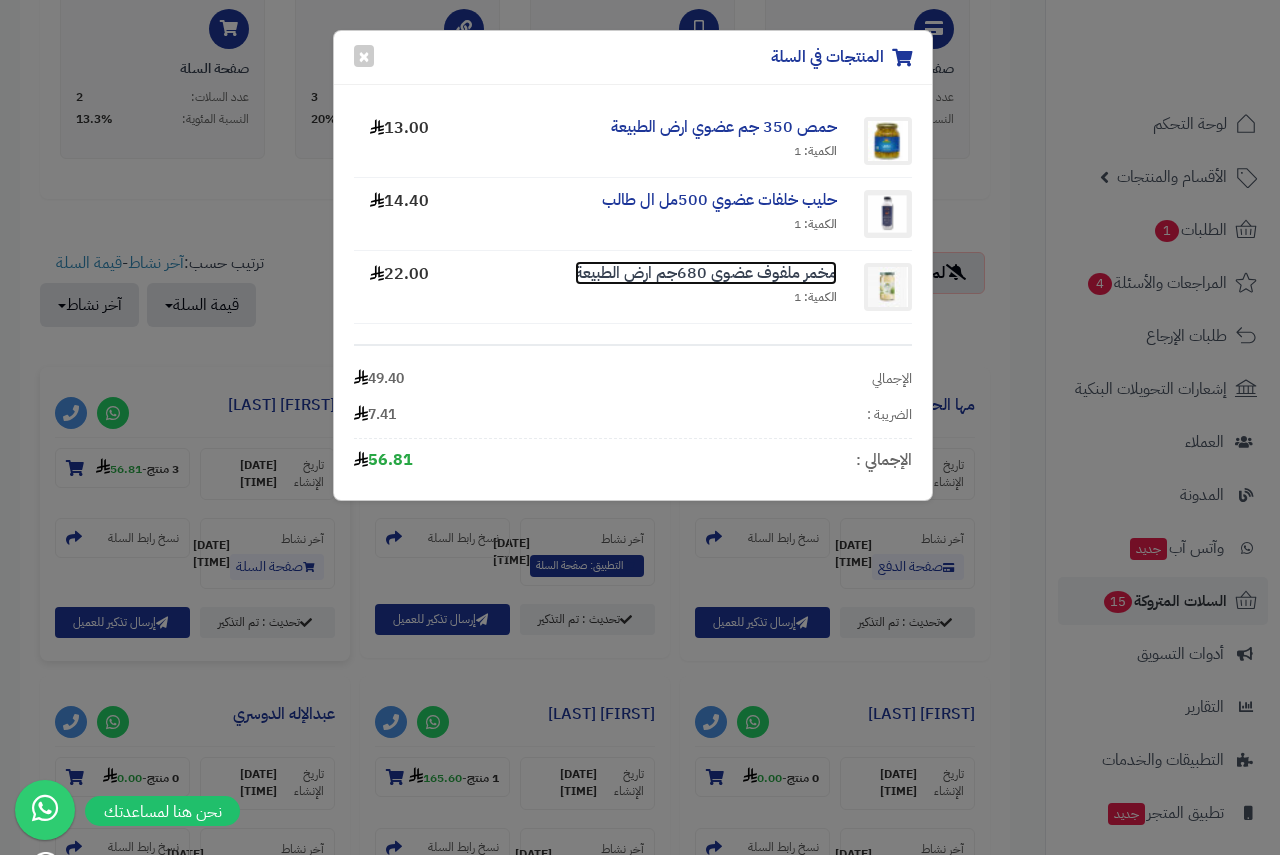 click on "مخمر ملفوف عضوي 680جم ارض الطبيعة" at bounding box center (706, 273) 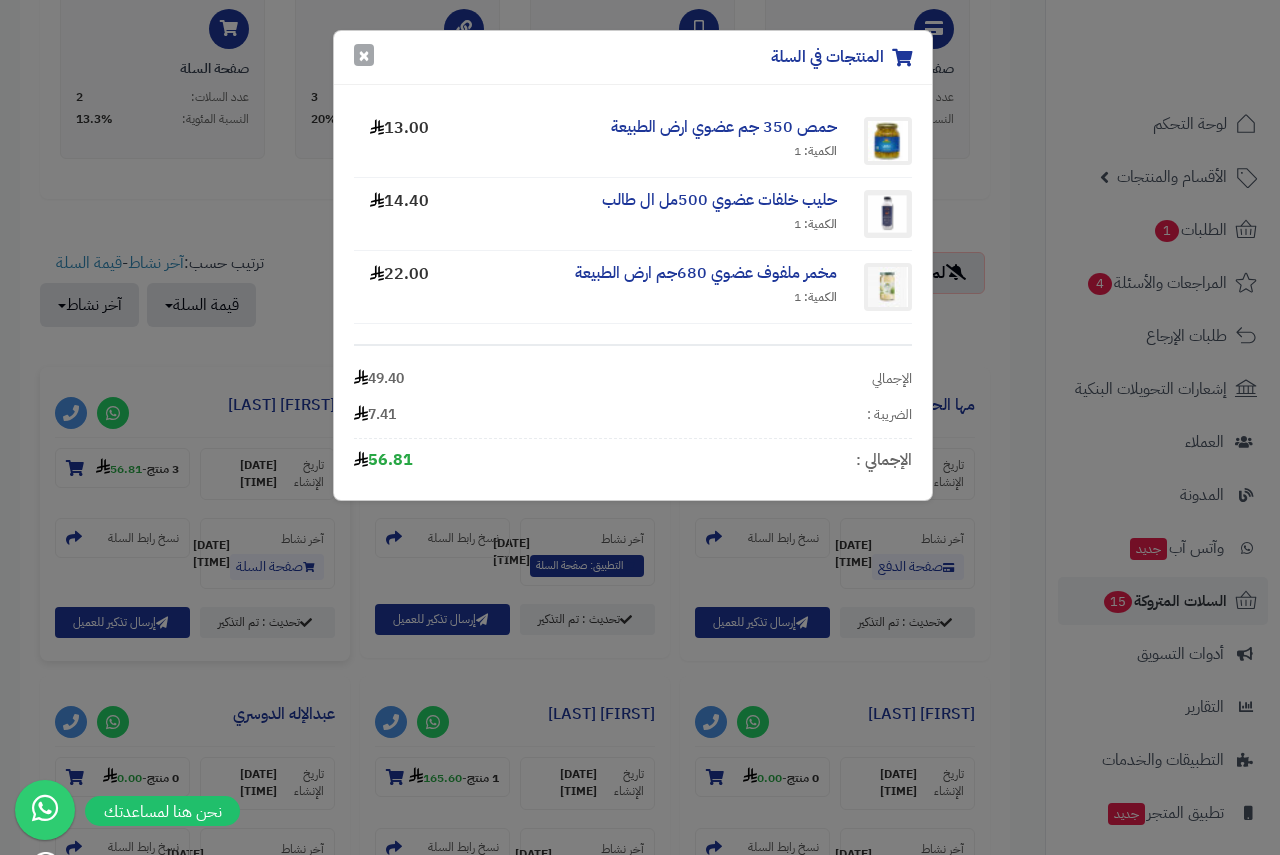 click on "×" at bounding box center (364, 55) 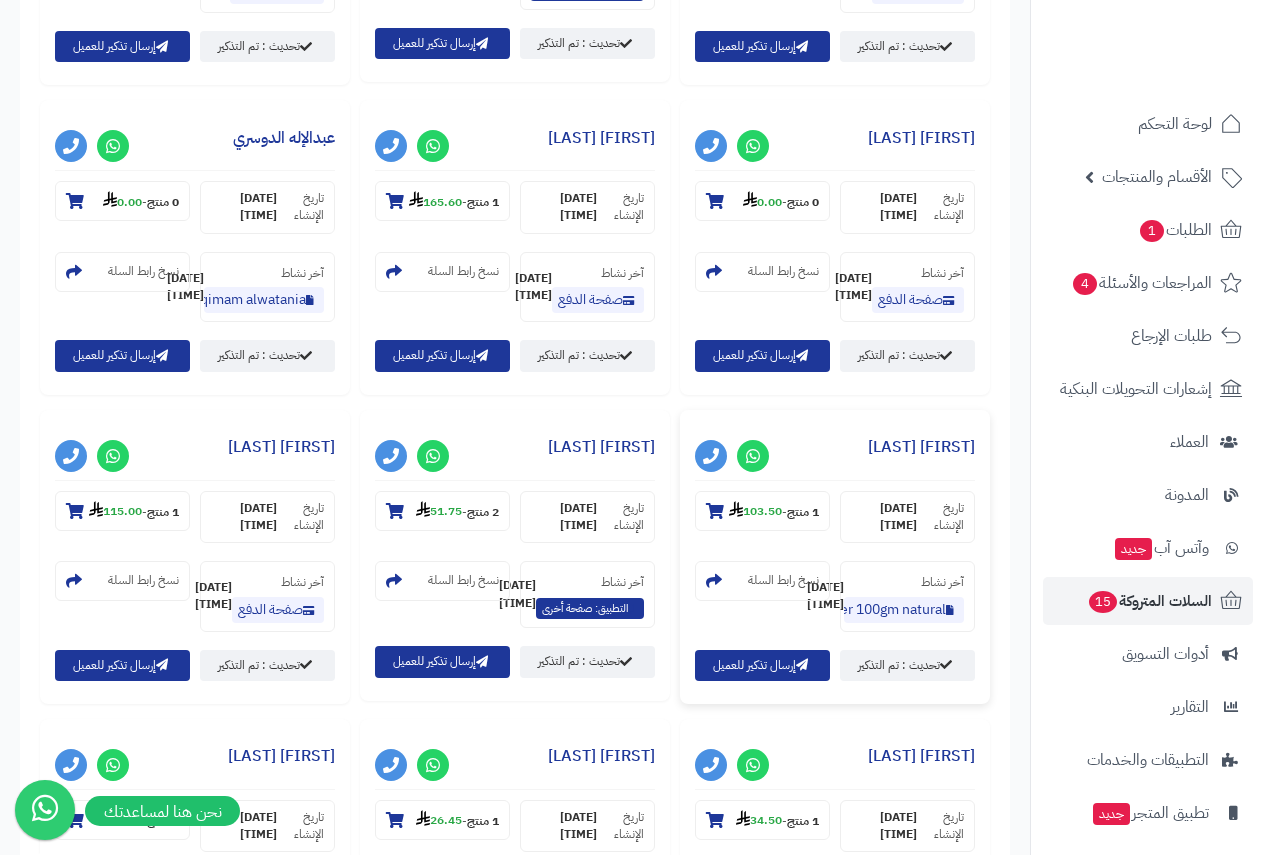 scroll, scrollTop: 1083, scrollLeft: 0, axis: vertical 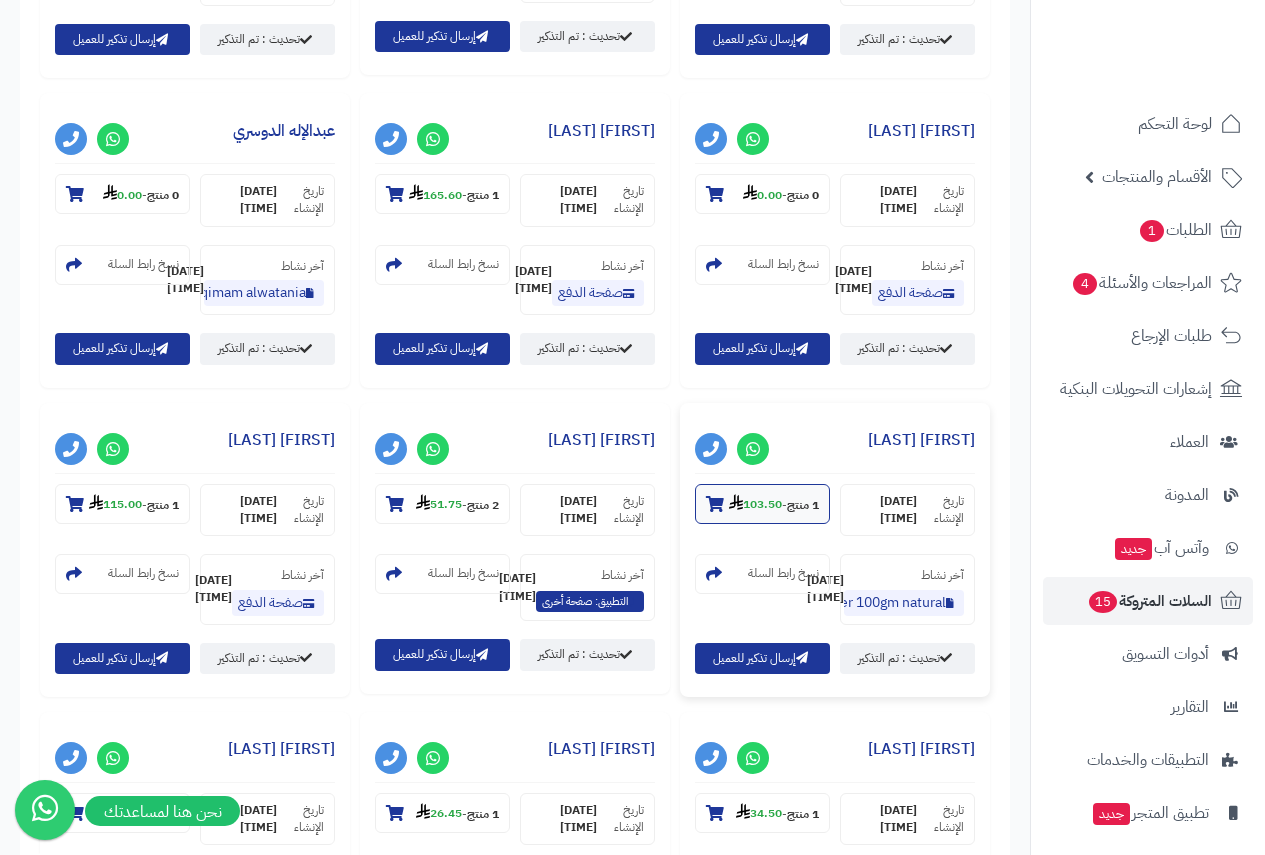 click at bounding box center (715, 504) 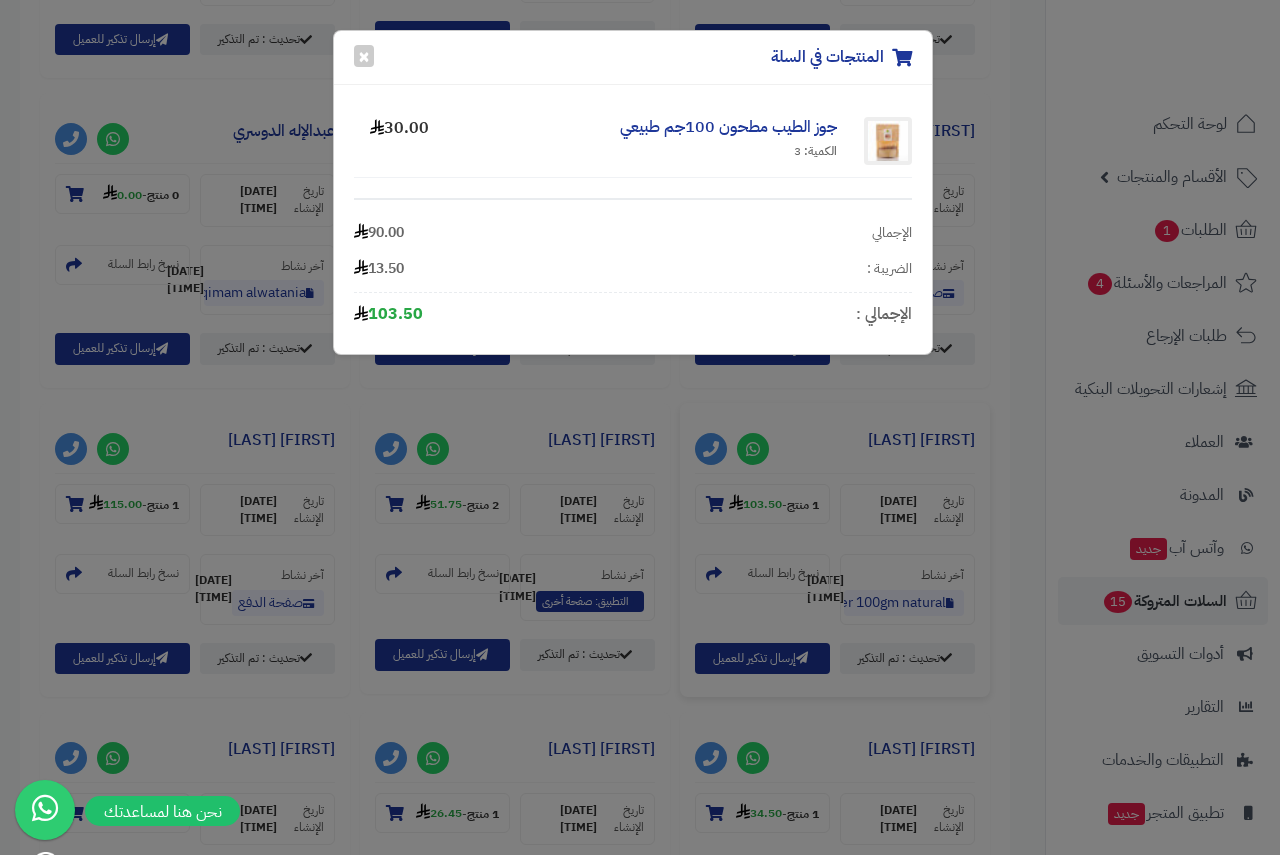 click on "المنتجات في السلة
×" at bounding box center [633, 58] 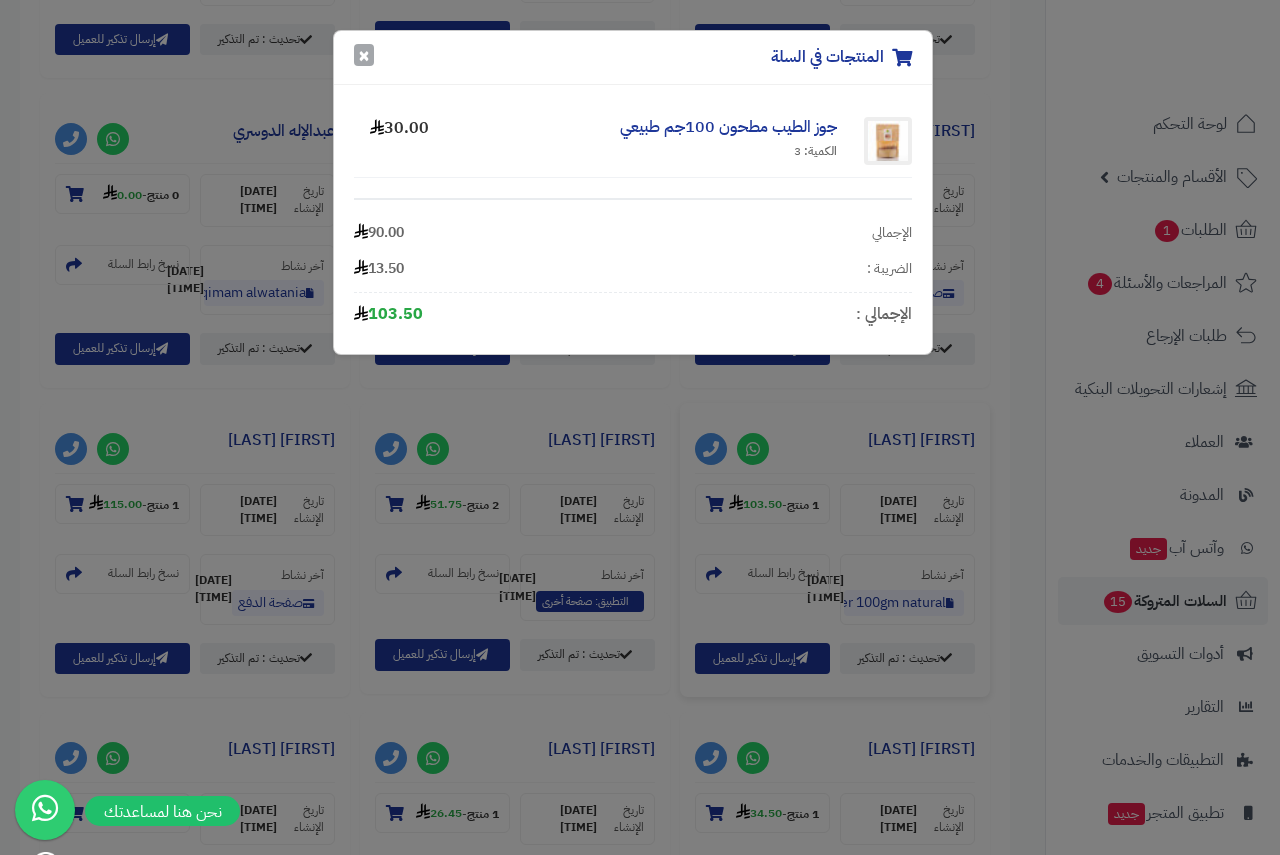 click on "×" at bounding box center (364, 55) 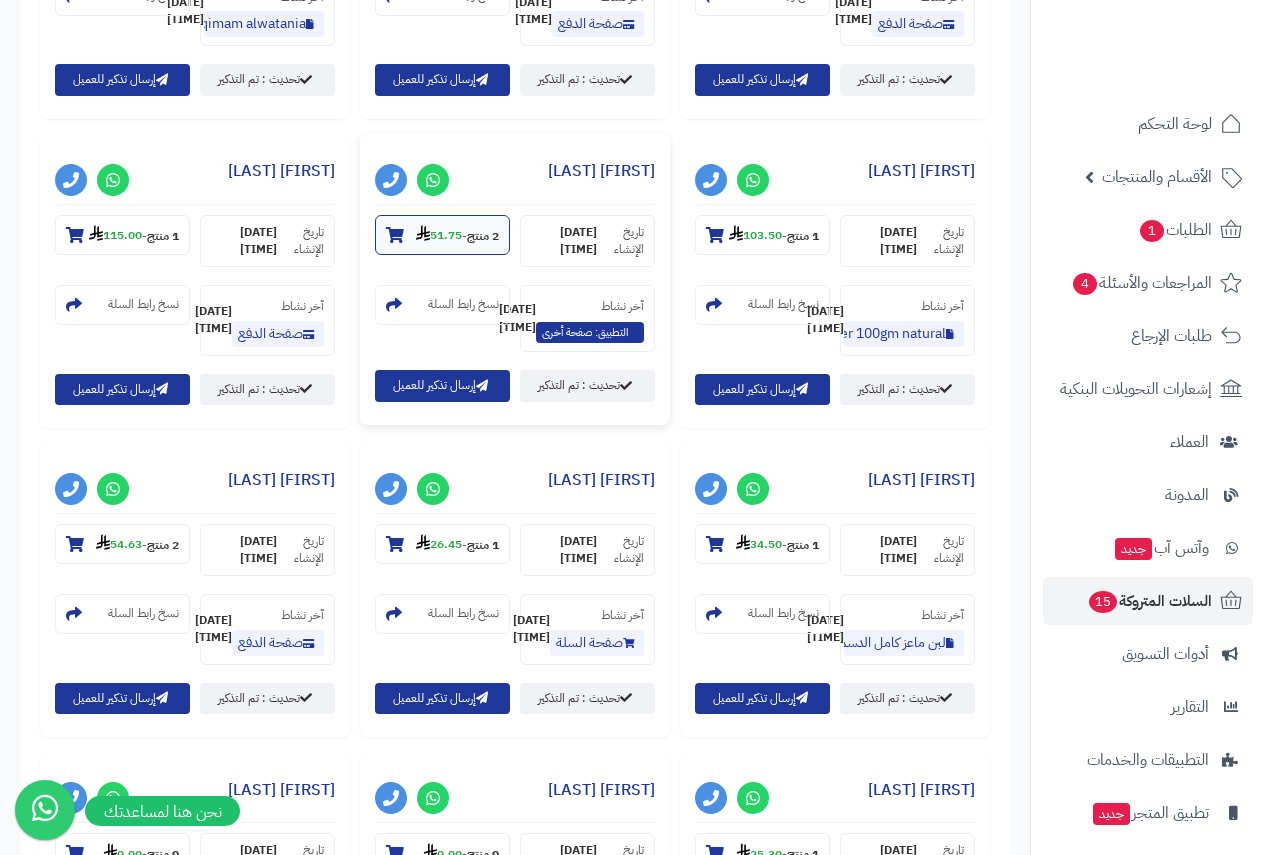 scroll, scrollTop: 1417, scrollLeft: 0, axis: vertical 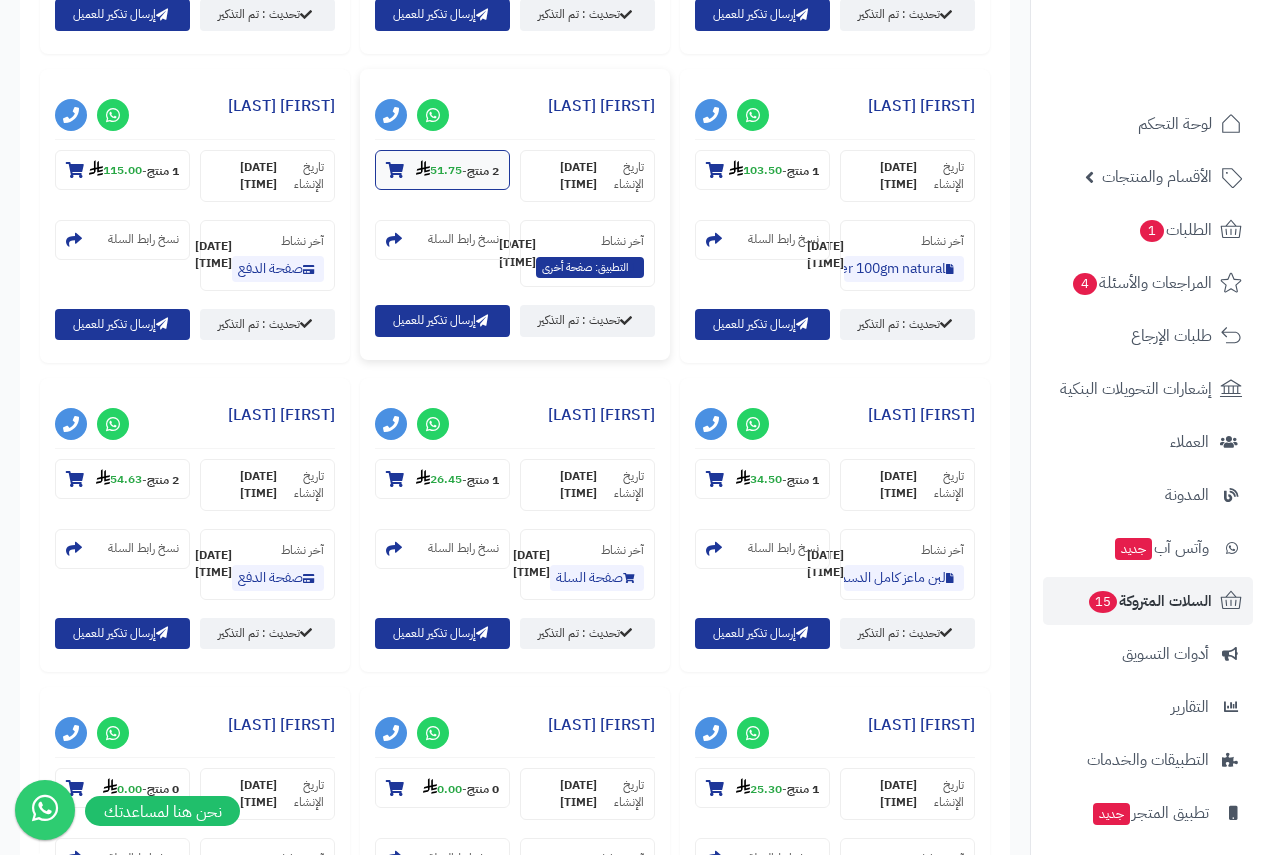 click at bounding box center (395, 170) 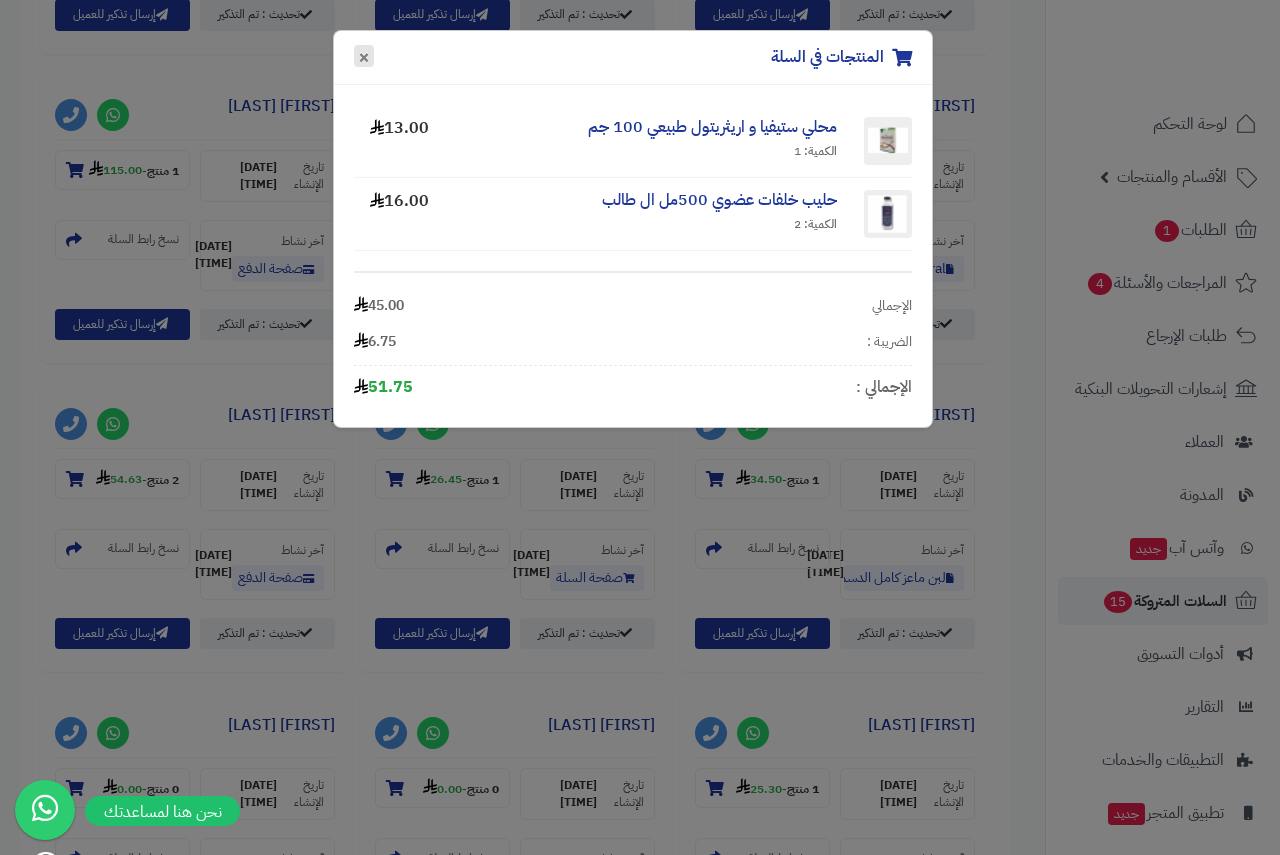 click on "المنتجات في السلة
×" at bounding box center [633, 58] 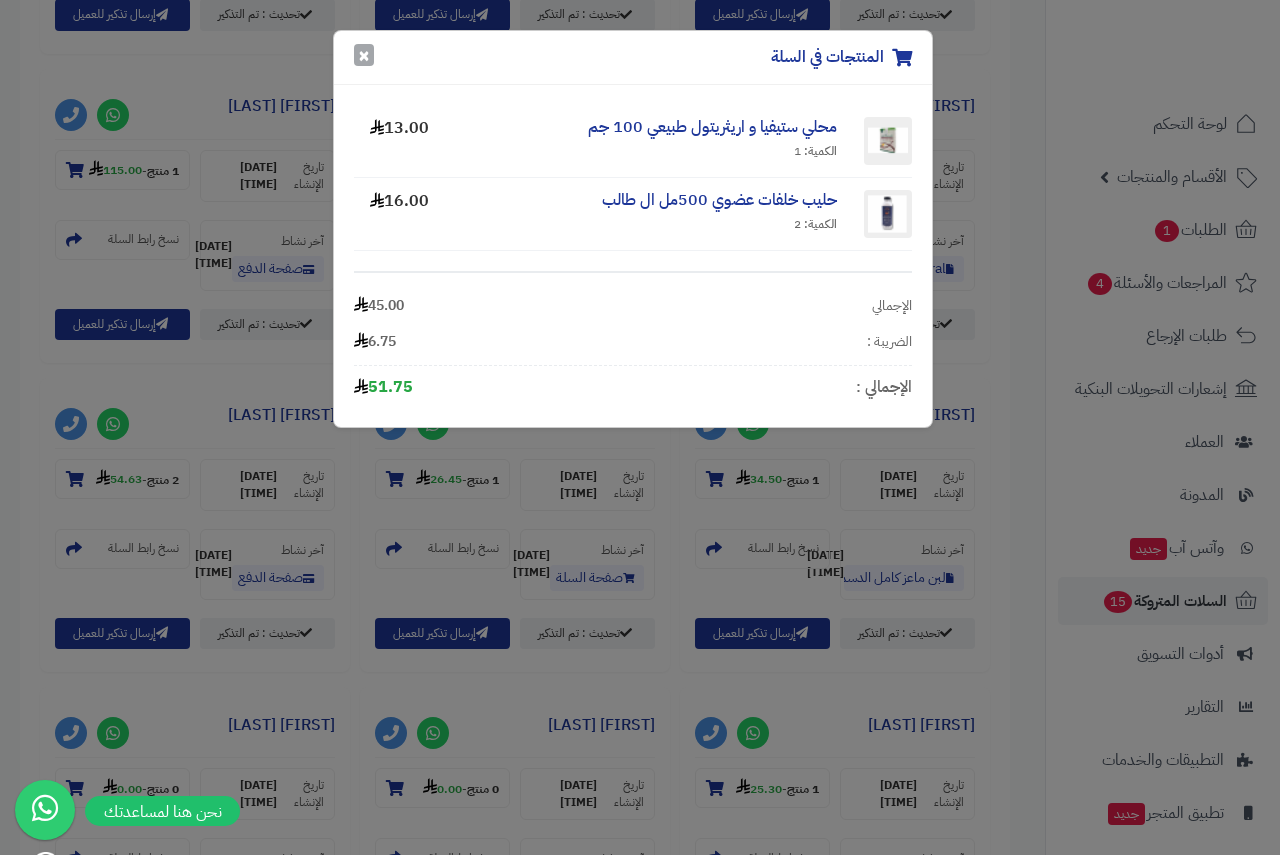 click on "×" at bounding box center [364, 55] 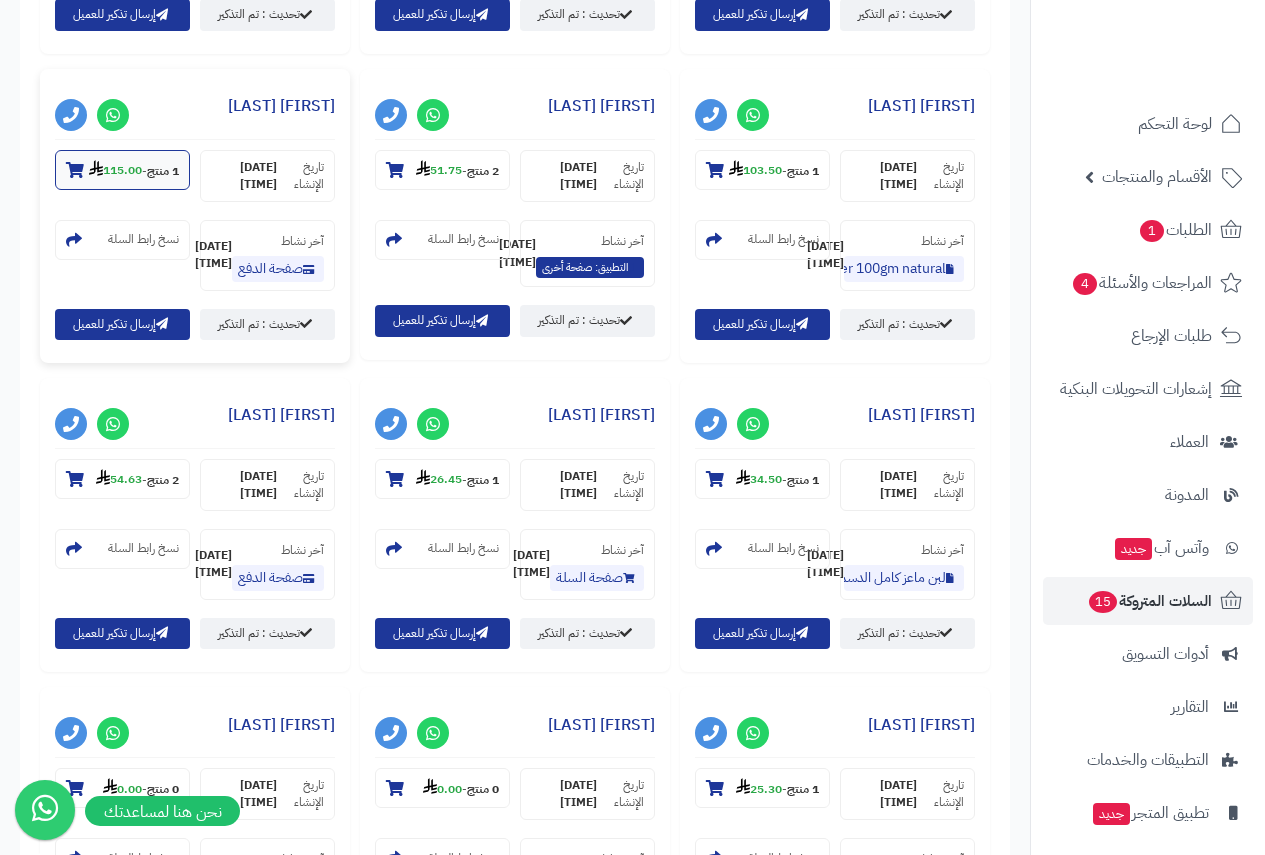 click at bounding box center [75, 170] 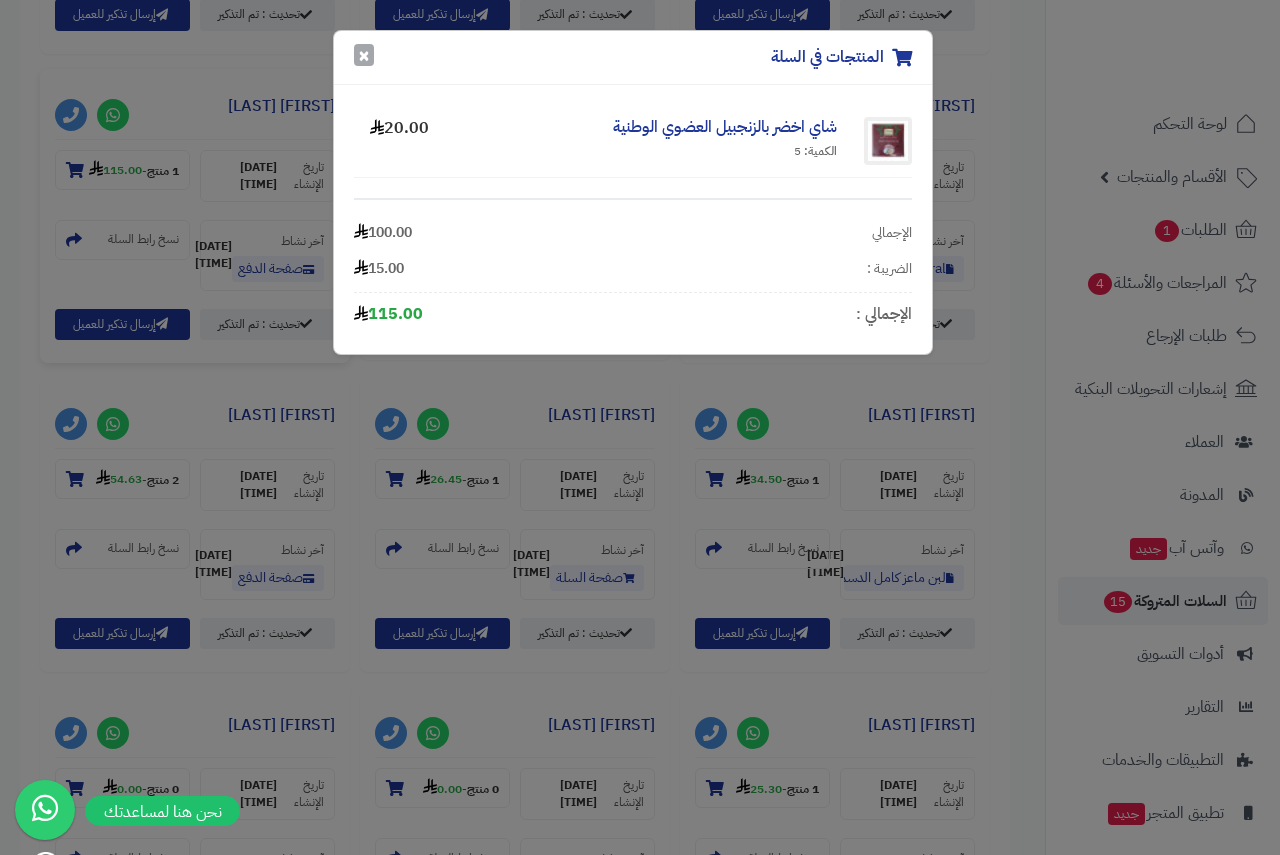 click on "×" at bounding box center (364, 55) 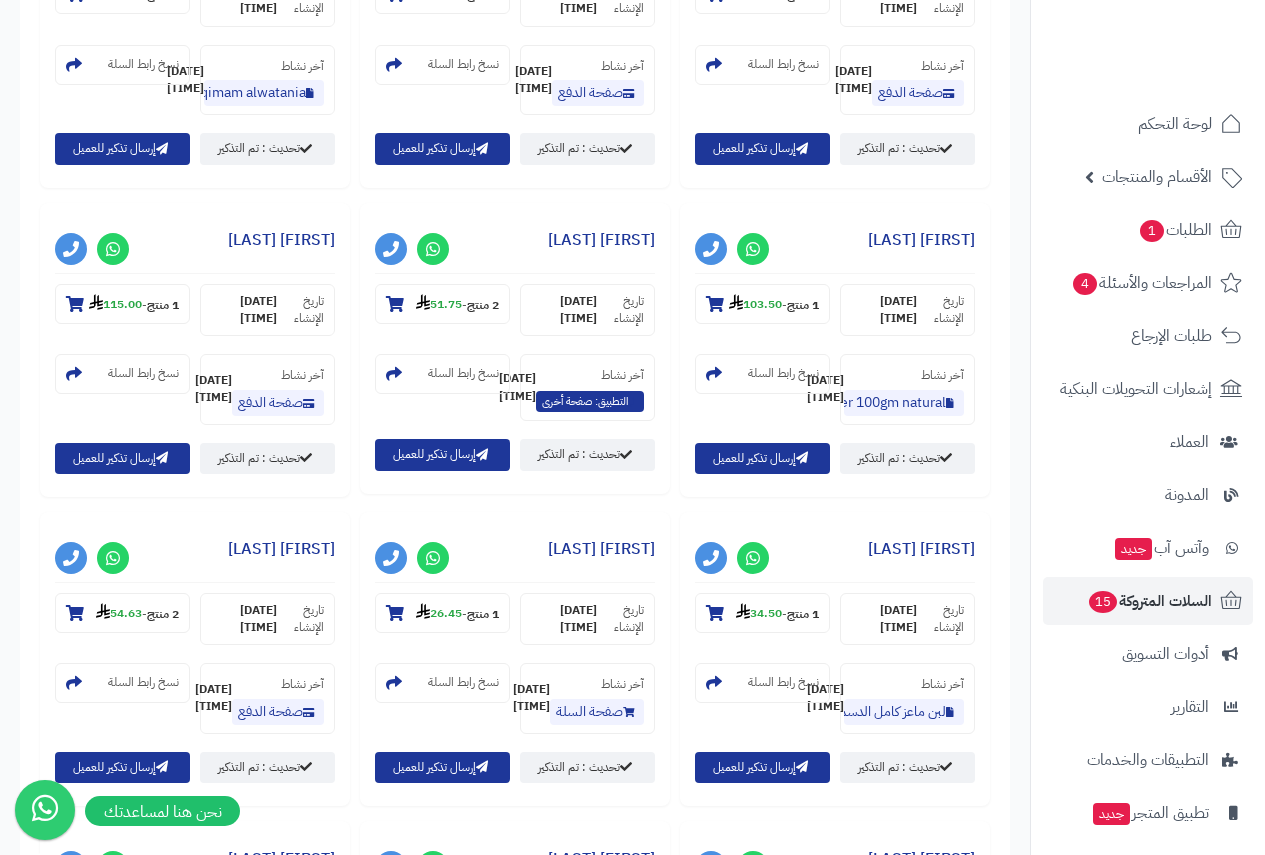 scroll, scrollTop: 917, scrollLeft: 0, axis: vertical 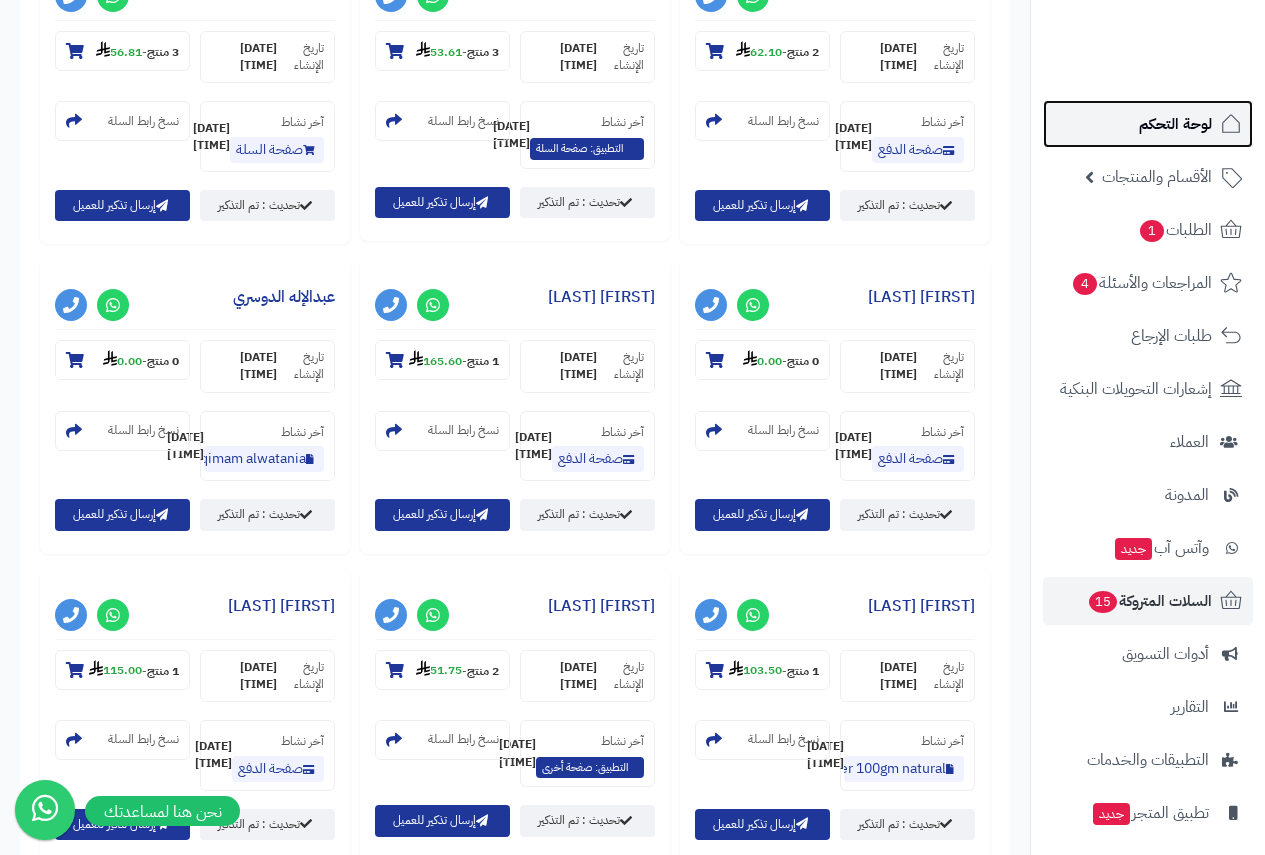 click on "لوحة التحكم" at bounding box center [1175, 124] 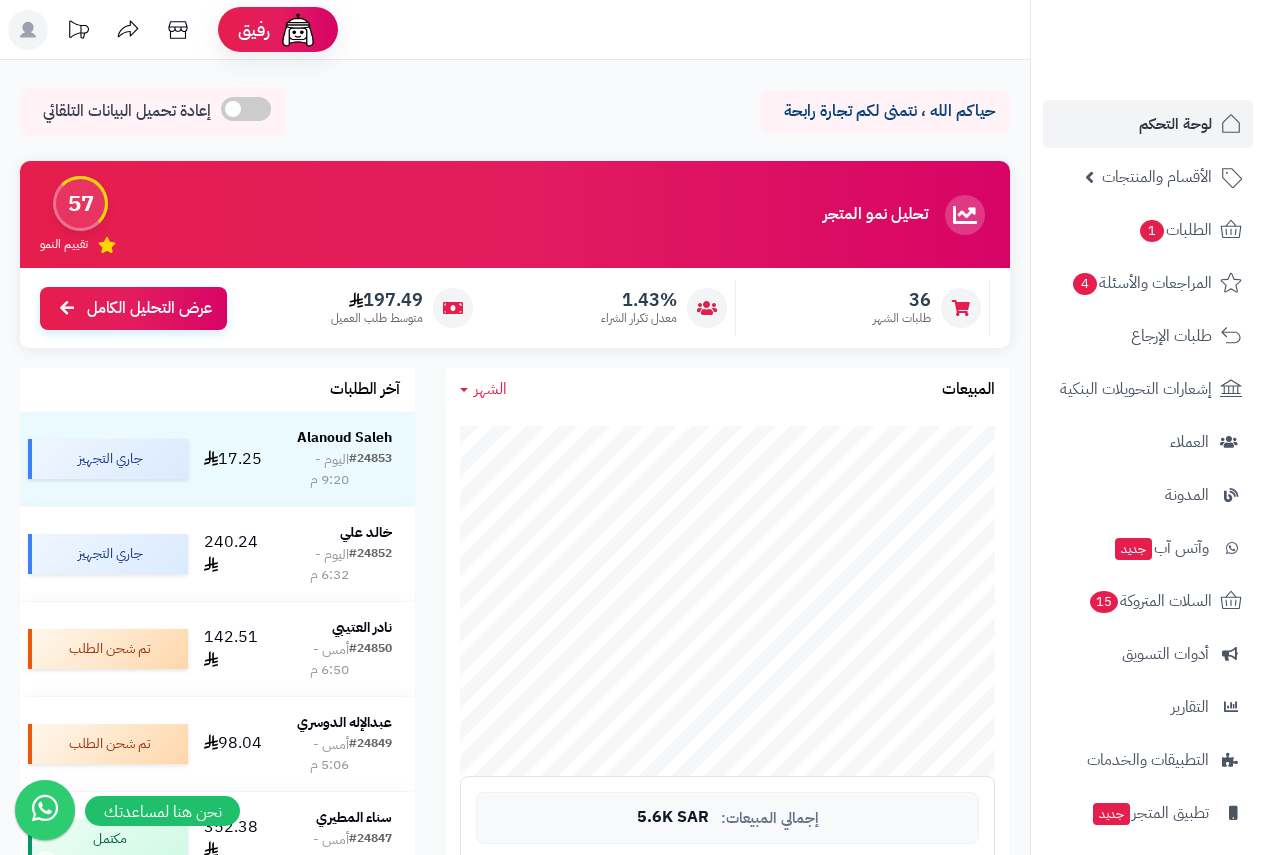 scroll, scrollTop: 0, scrollLeft: 0, axis: both 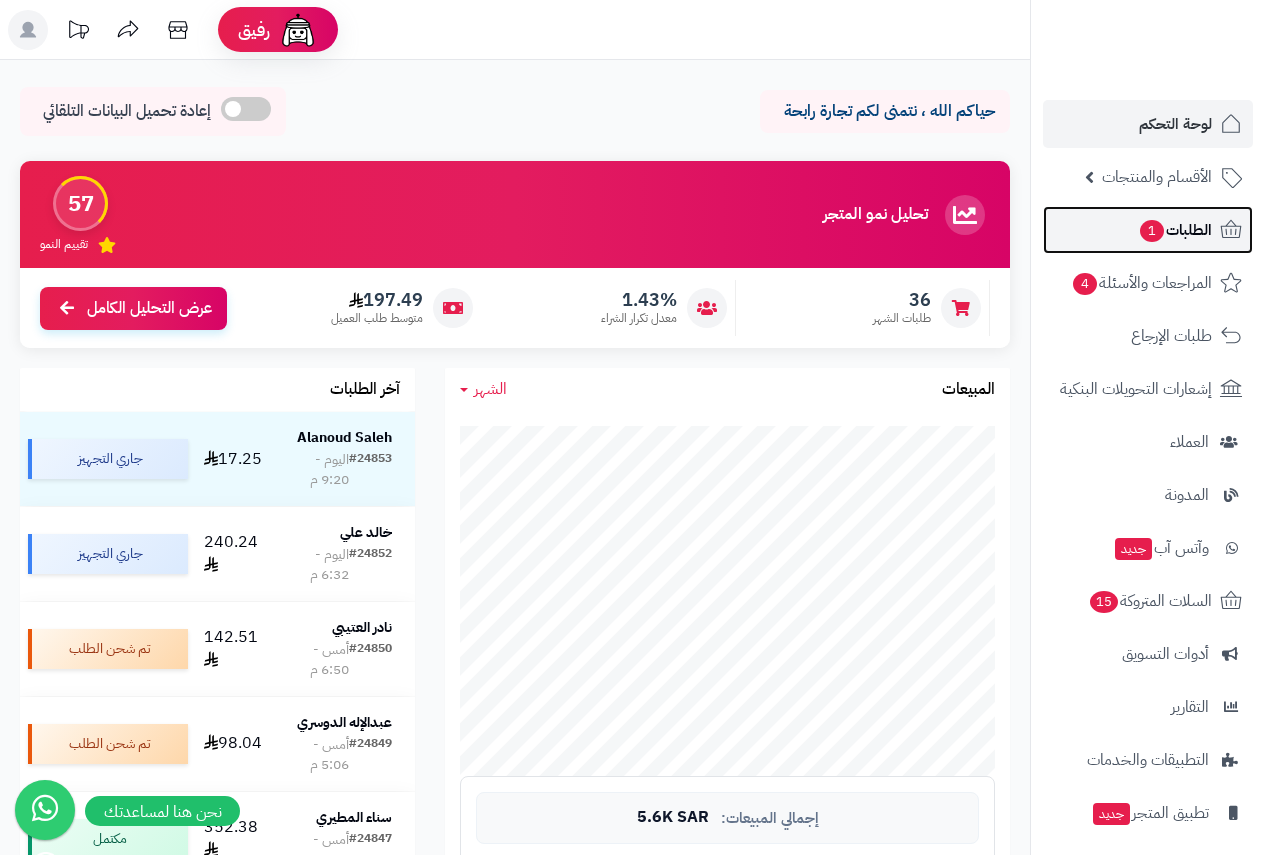 click on "الطلبات  1" at bounding box center [1175, 230] 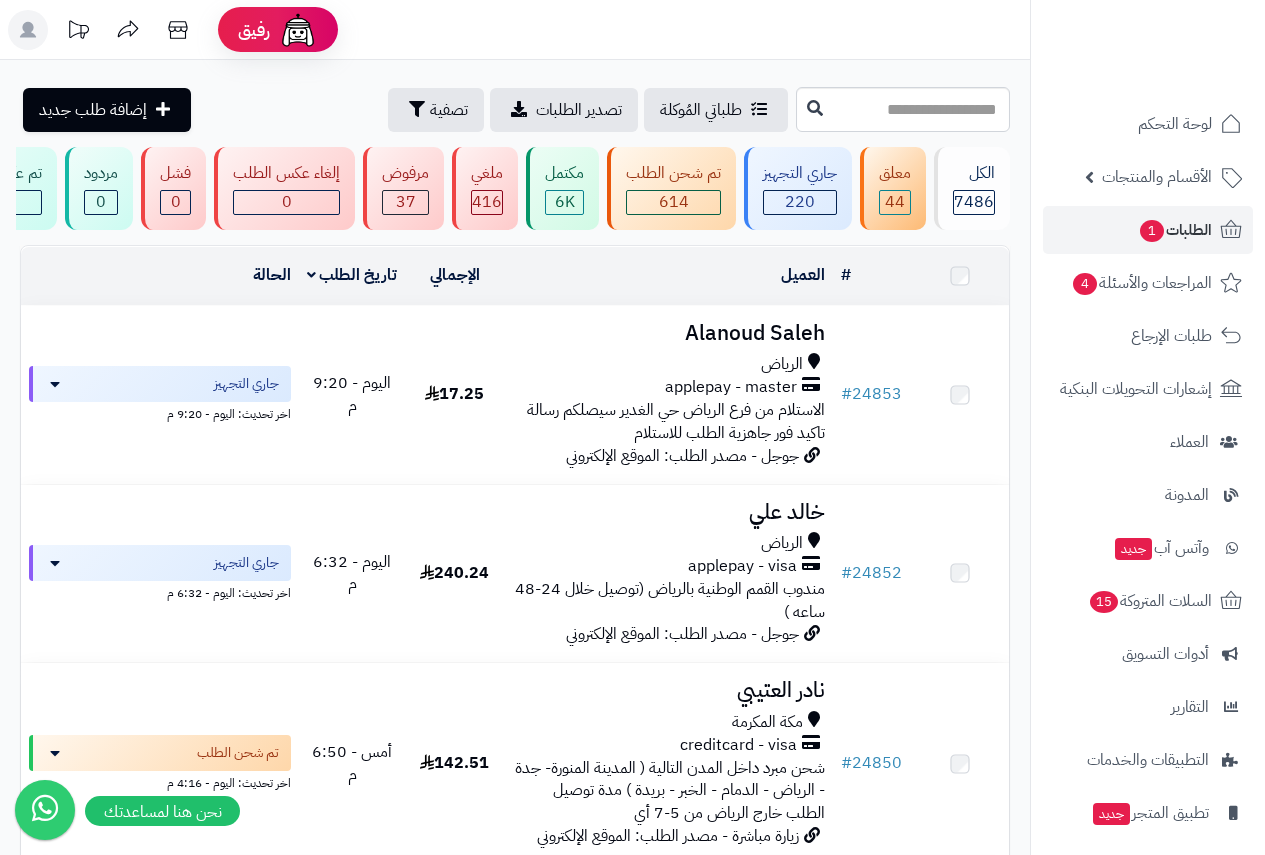 scroll, scrollTop: 0, scrollLeft: 0, axis: both 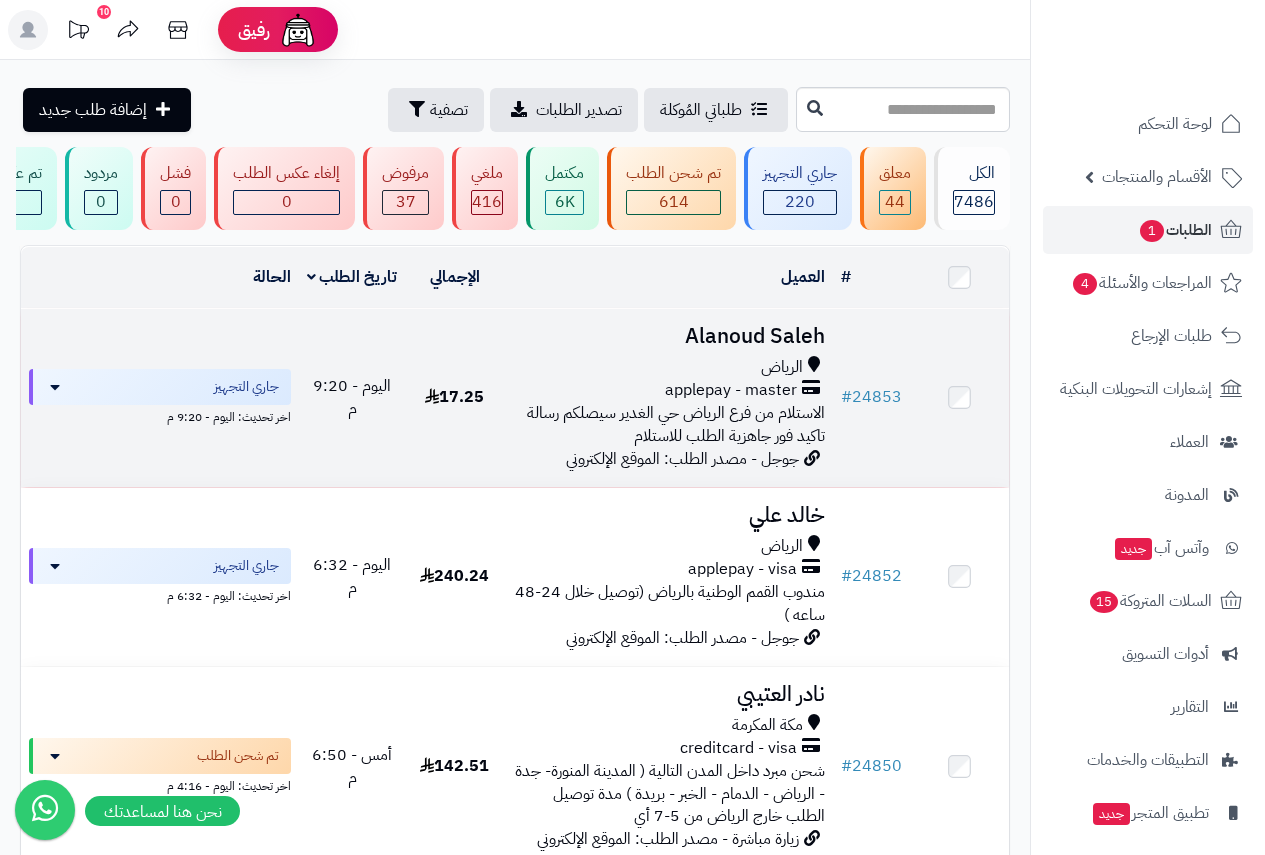 click on "الرياض" at bounding box center (782, 367) 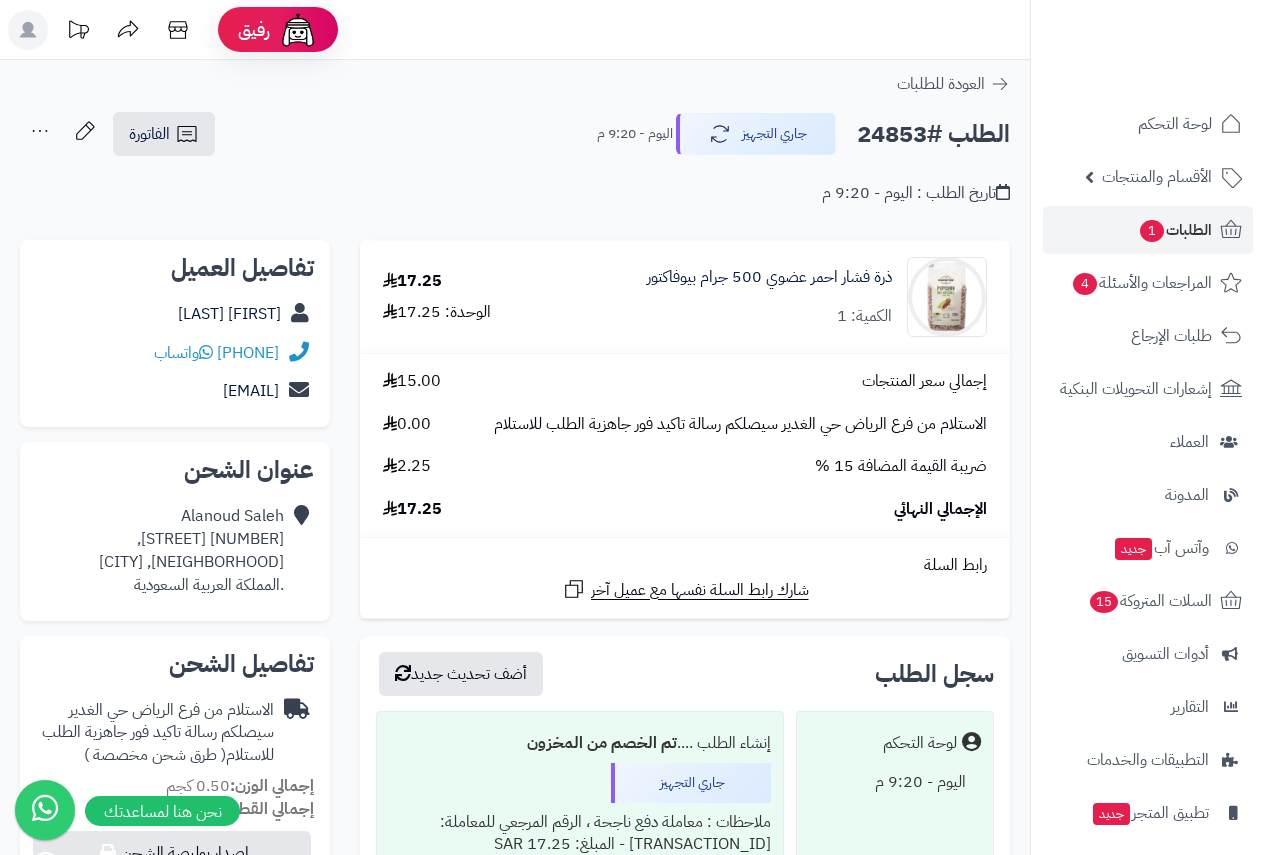scroll, scrollTop: 0, scrollLeft: 0, axis: both 